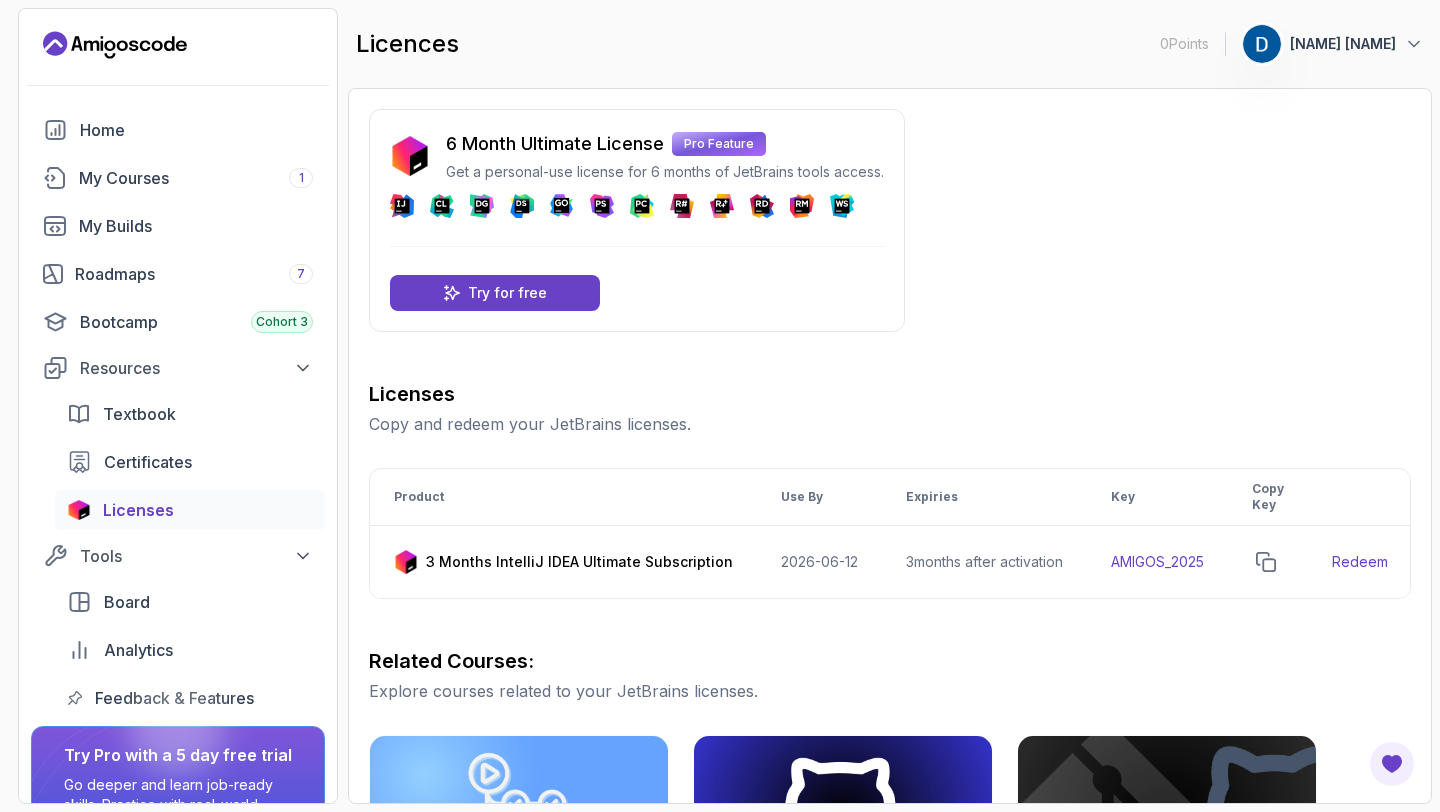 scroll, scrollTop: 0, scrollLeft: 0, axis: both 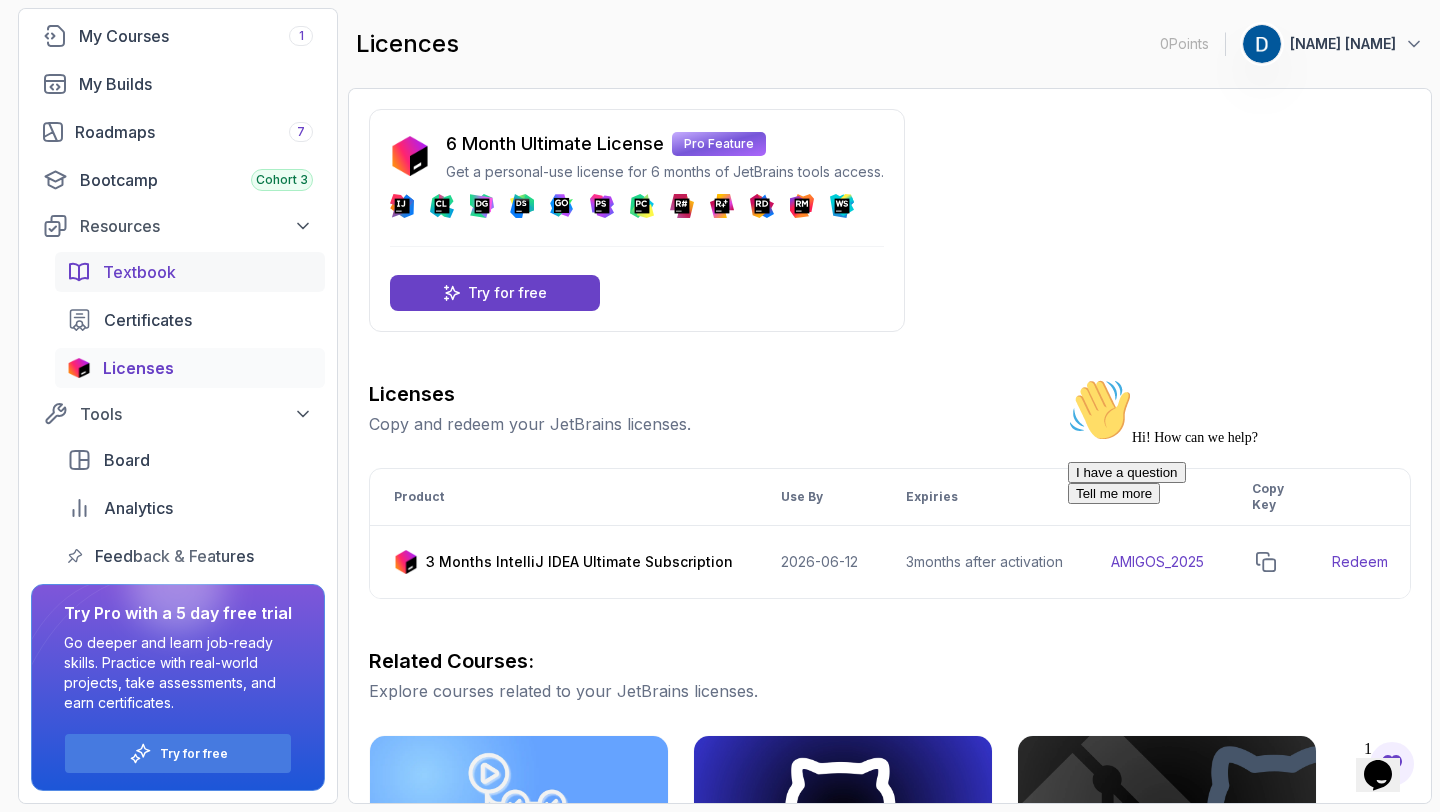 click on "Textbook" at bounding box center [139, 272] 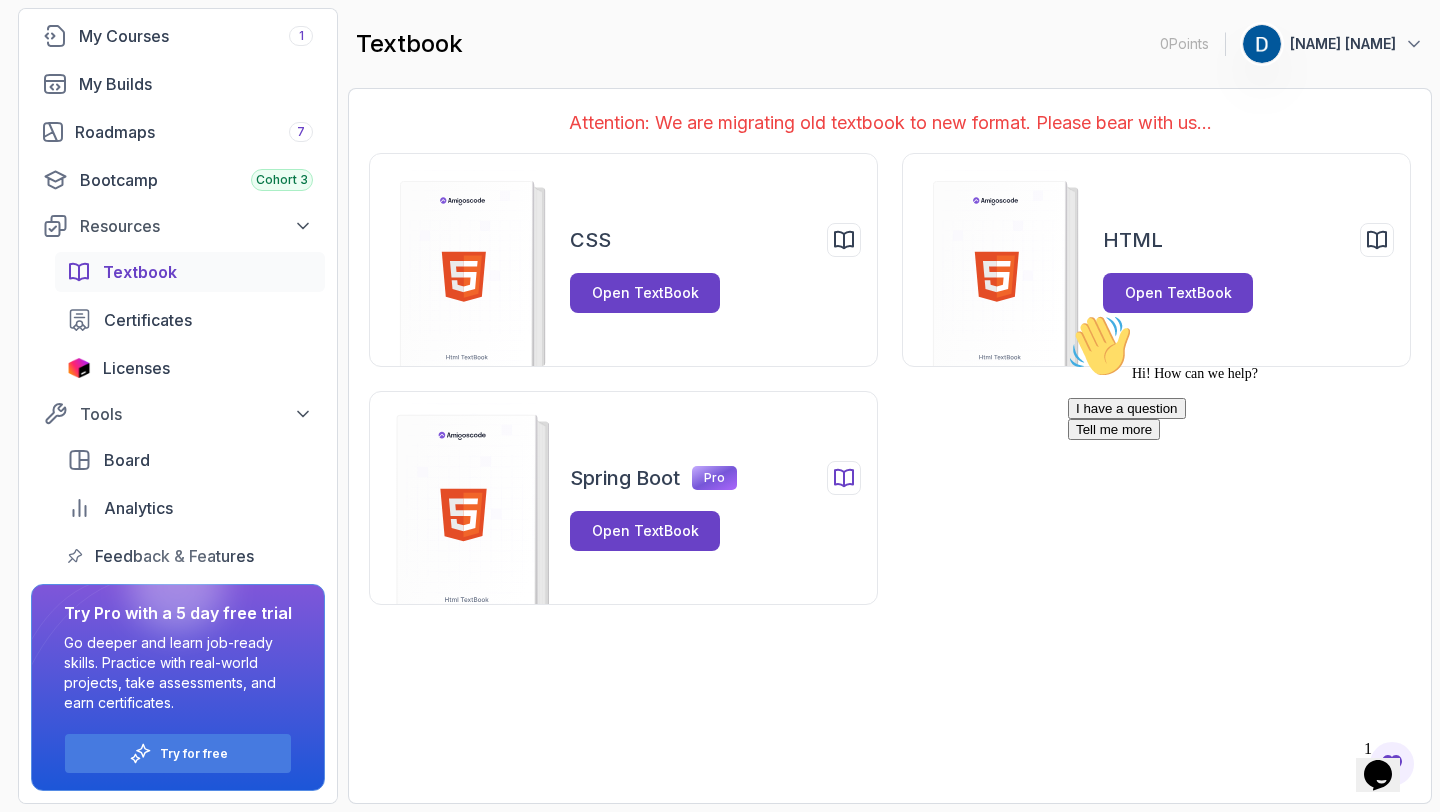 click 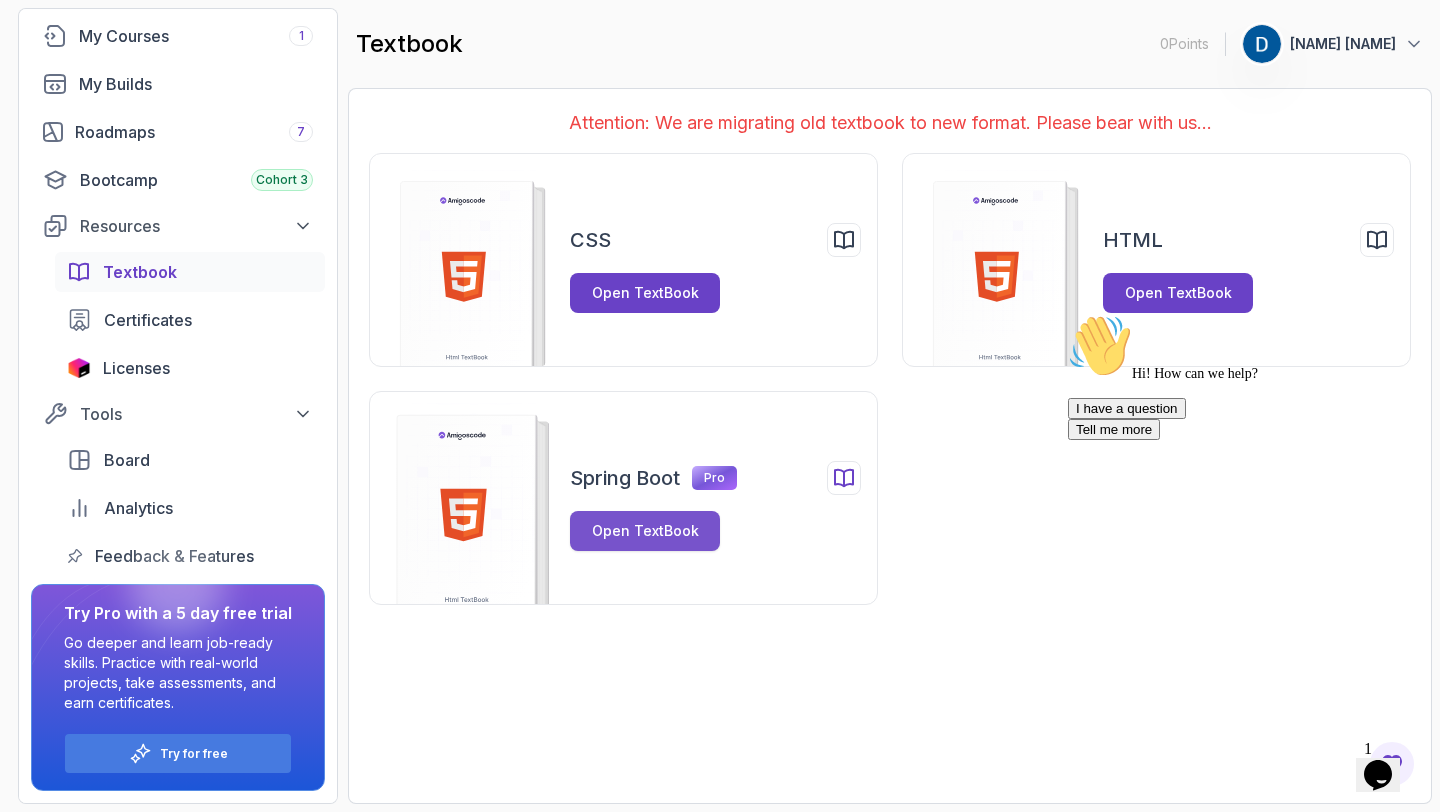 click on "Open TextBook" at bounding box center [645, 531] 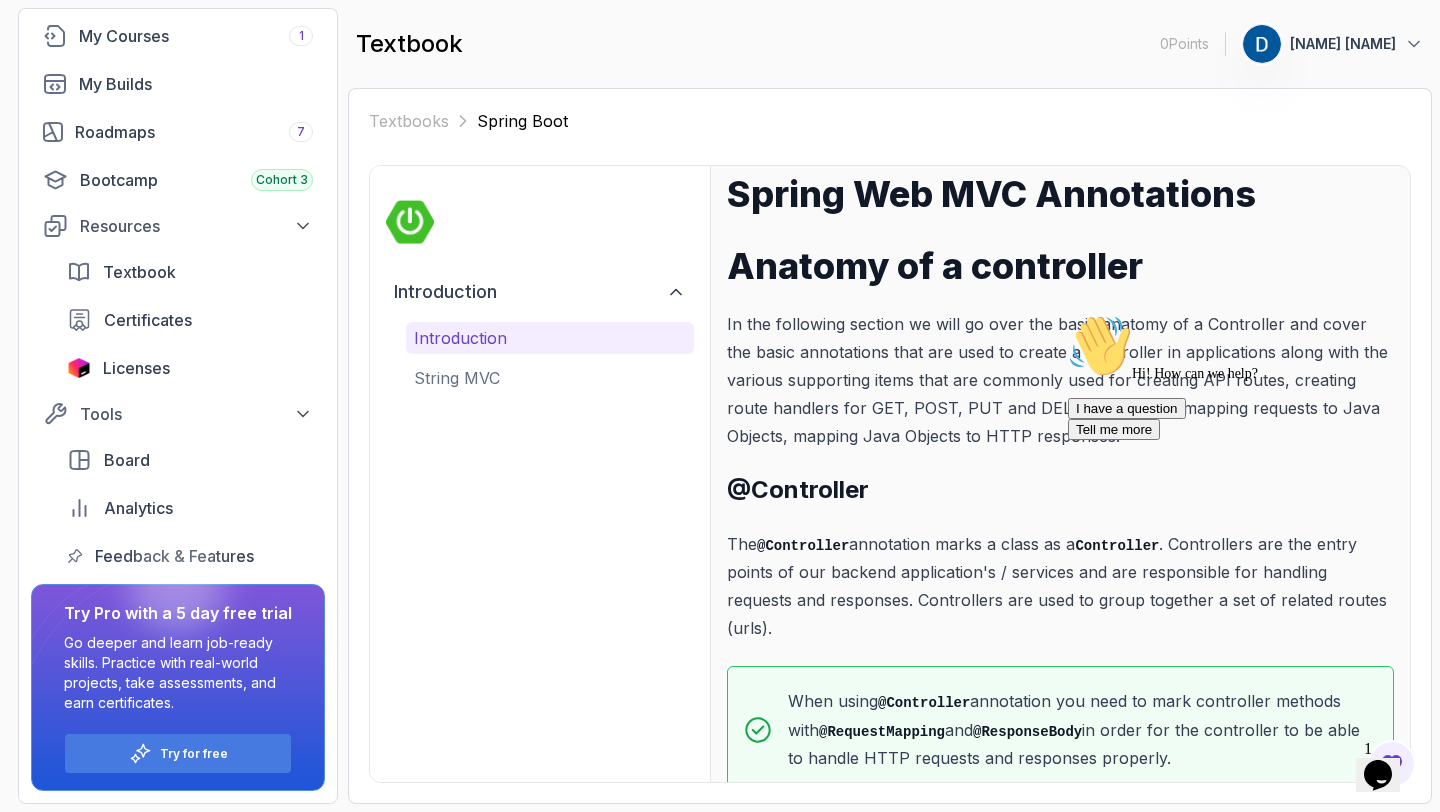 scroll, scrollTop: 38, scrollLeft: 0, axis: vertical 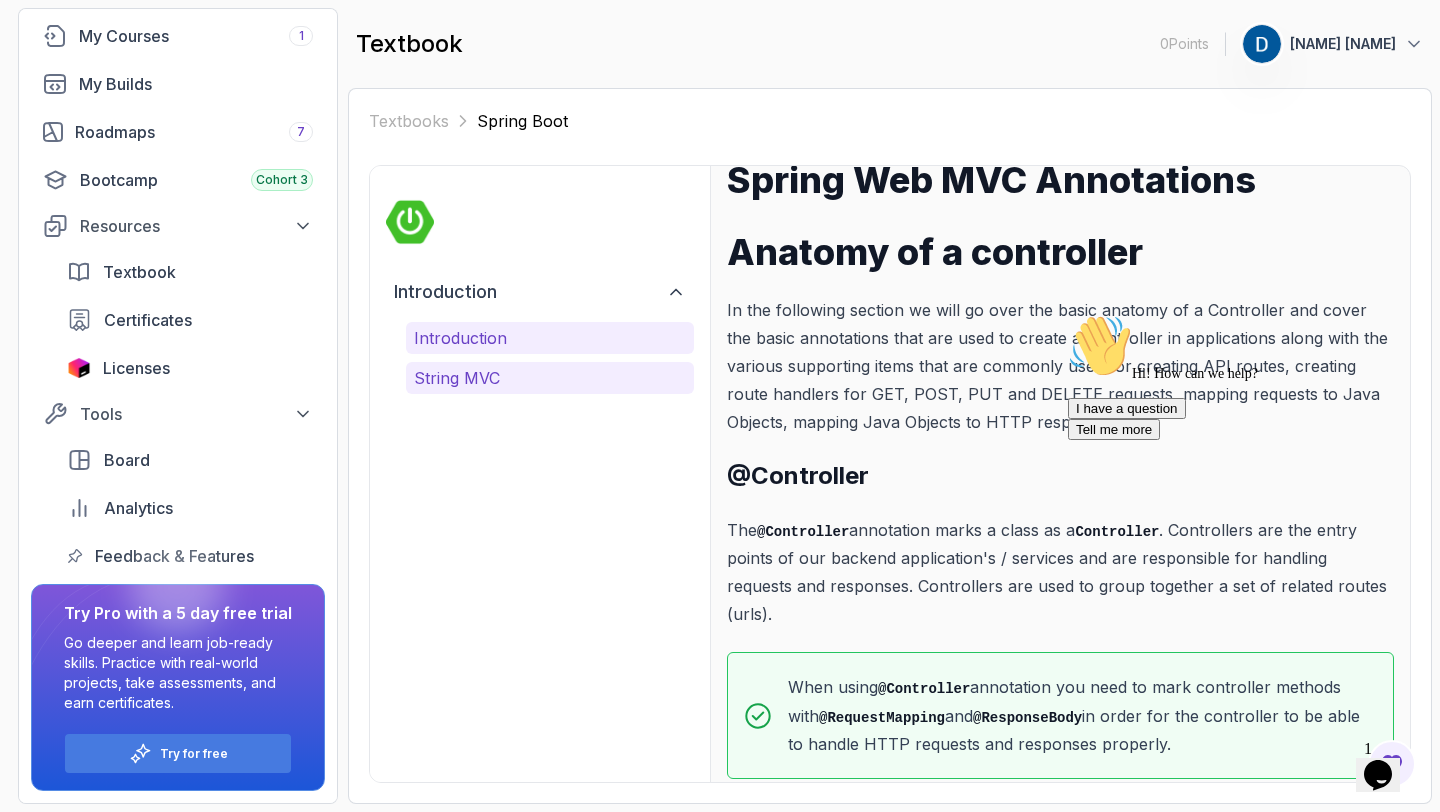 click on "String MVC" at bounding box center (550, 378) 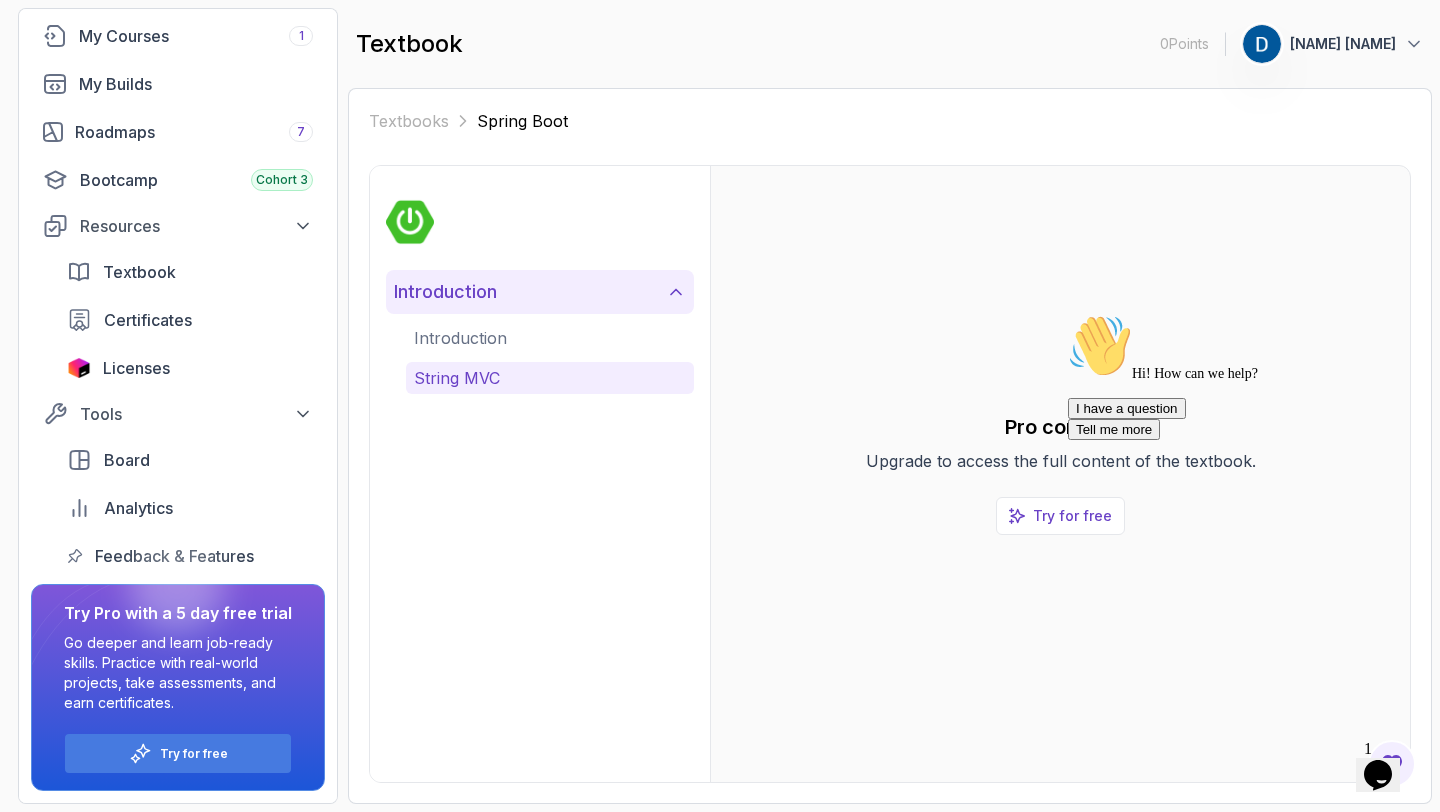 click on "Introduction" at bounding box center (540, 292) 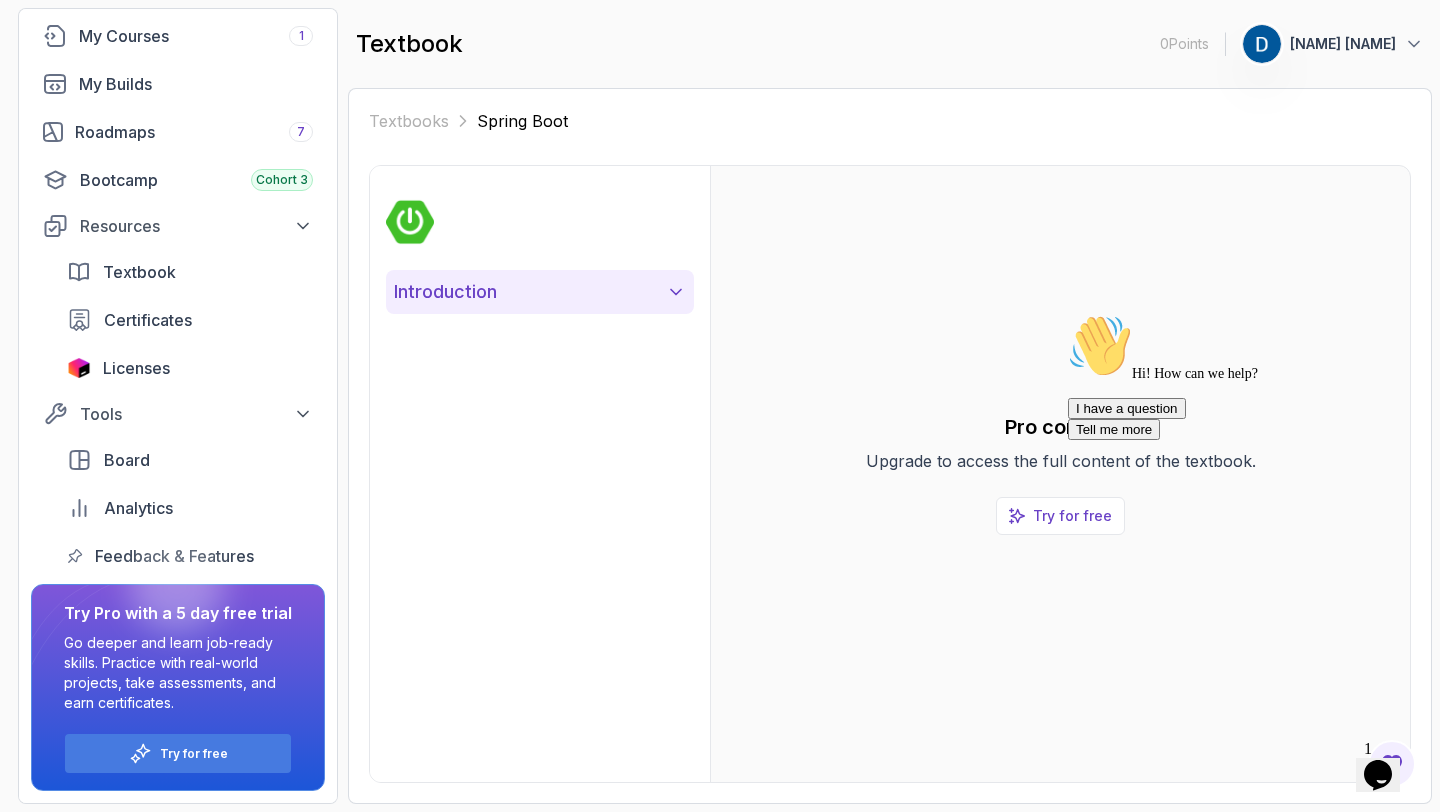 click on "Introduction" at bounding box center (540, 292) 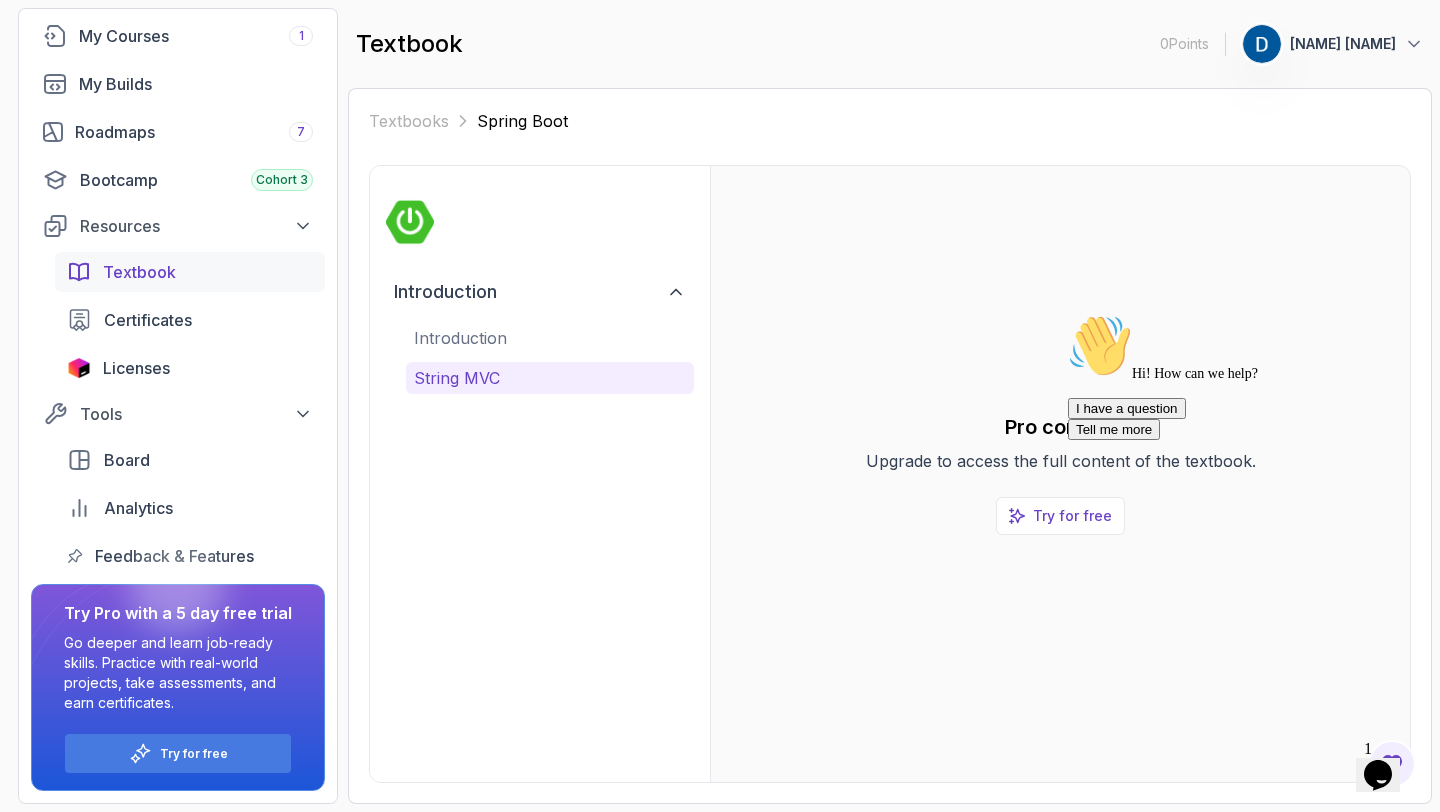 click on "Textbook" at bounding box center (208, 272) 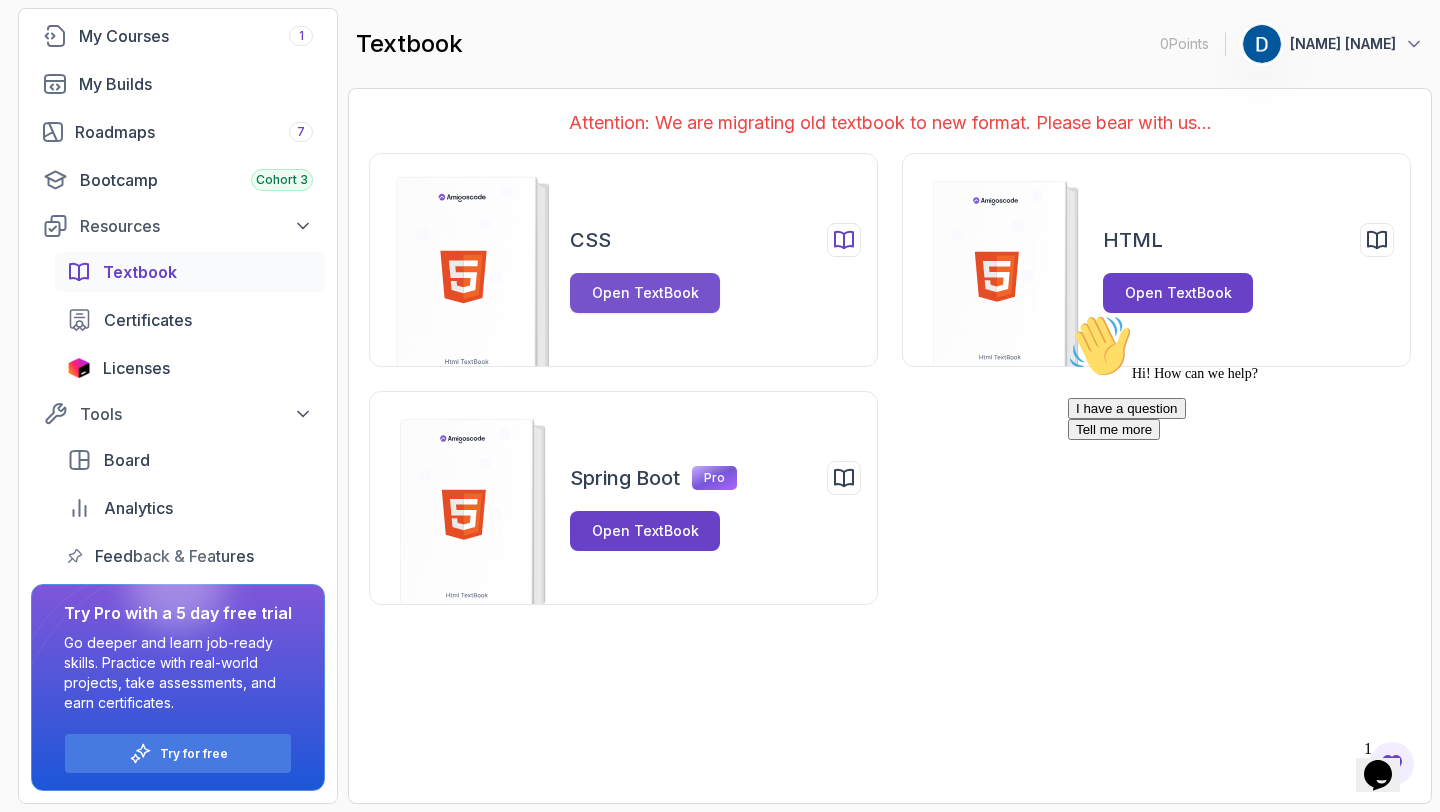 click on "Open TextBook" at bounding box center [645, 293] 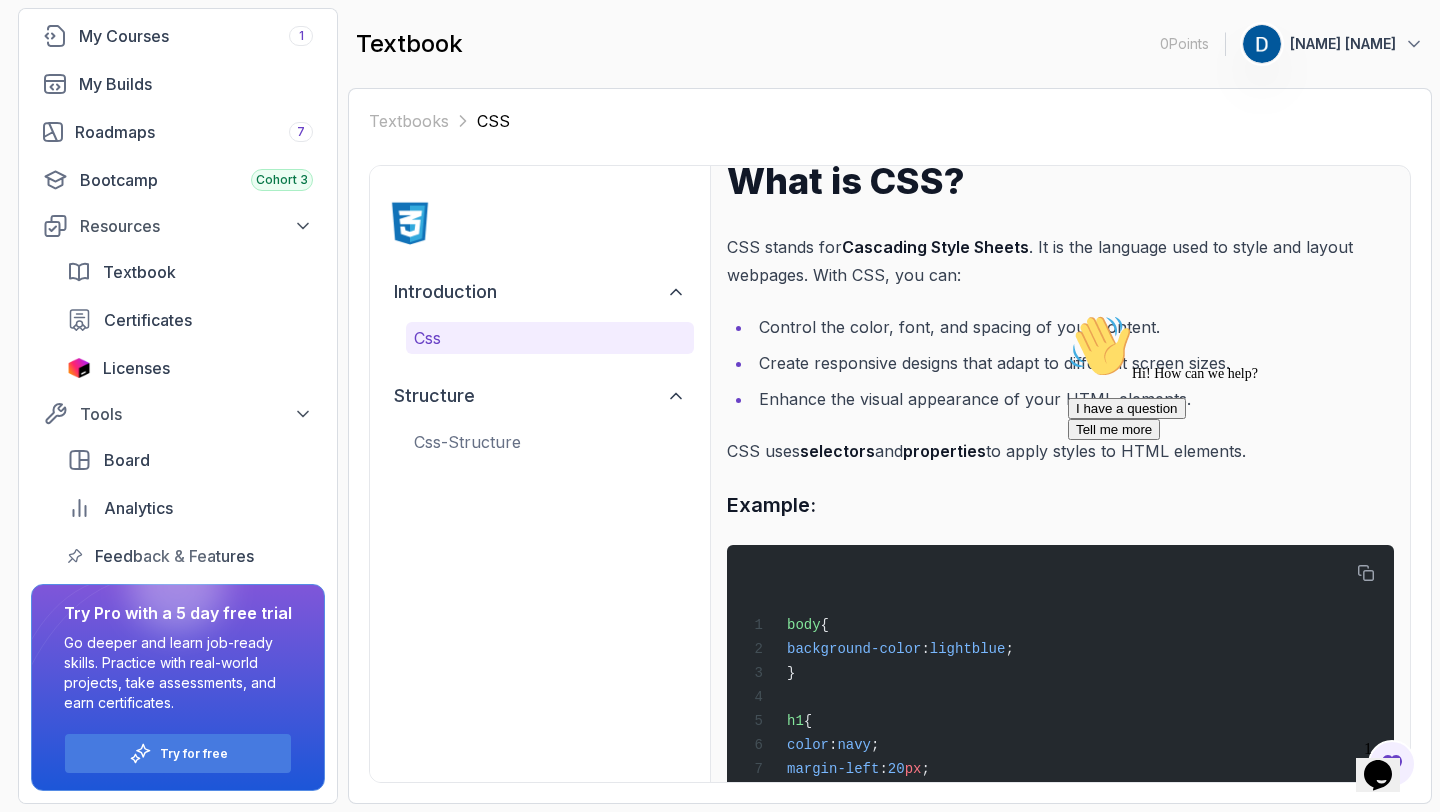 scroll, scrollTop: 0, scrollLeft: 0, axis: both 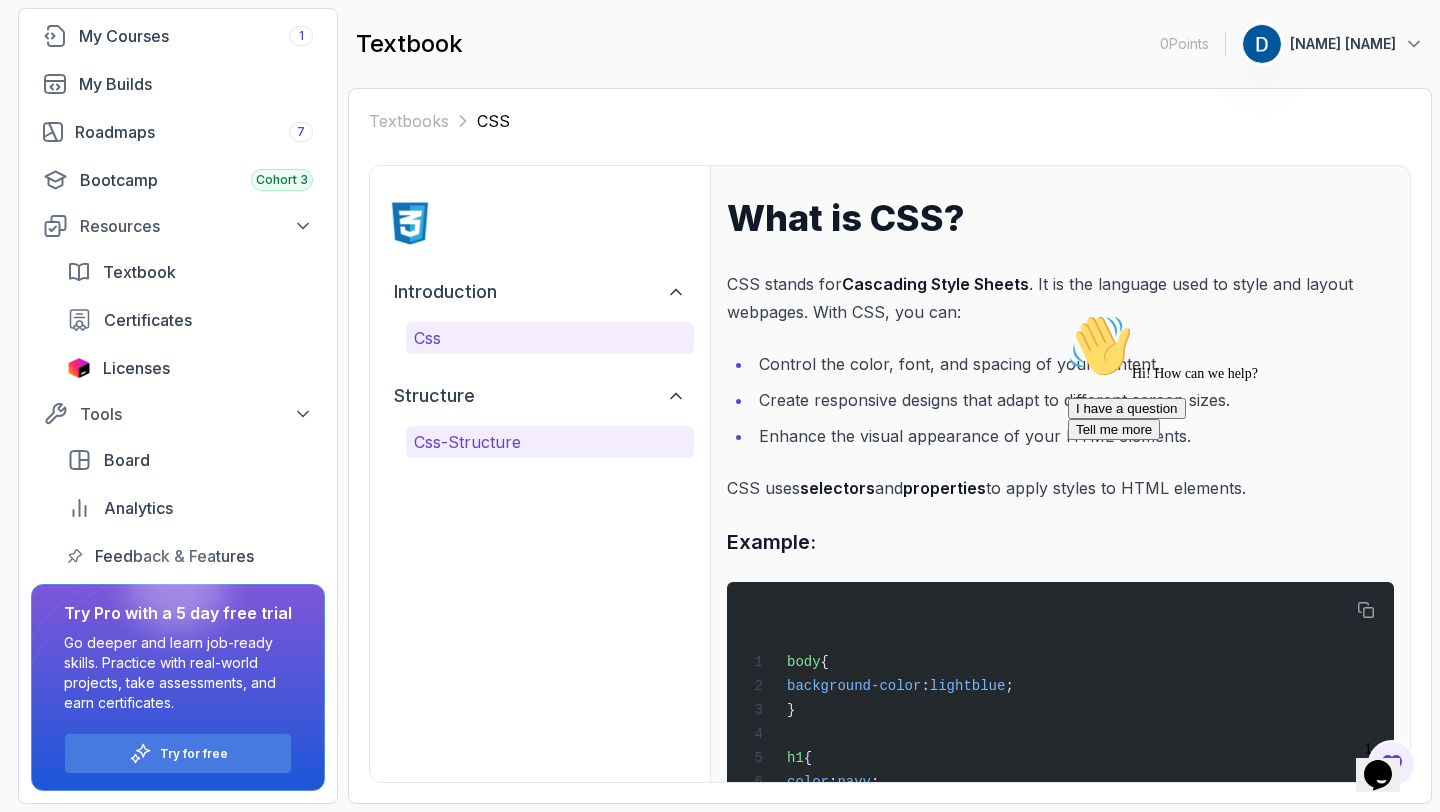 click on "css-structure" at bounding box center [550, 442] 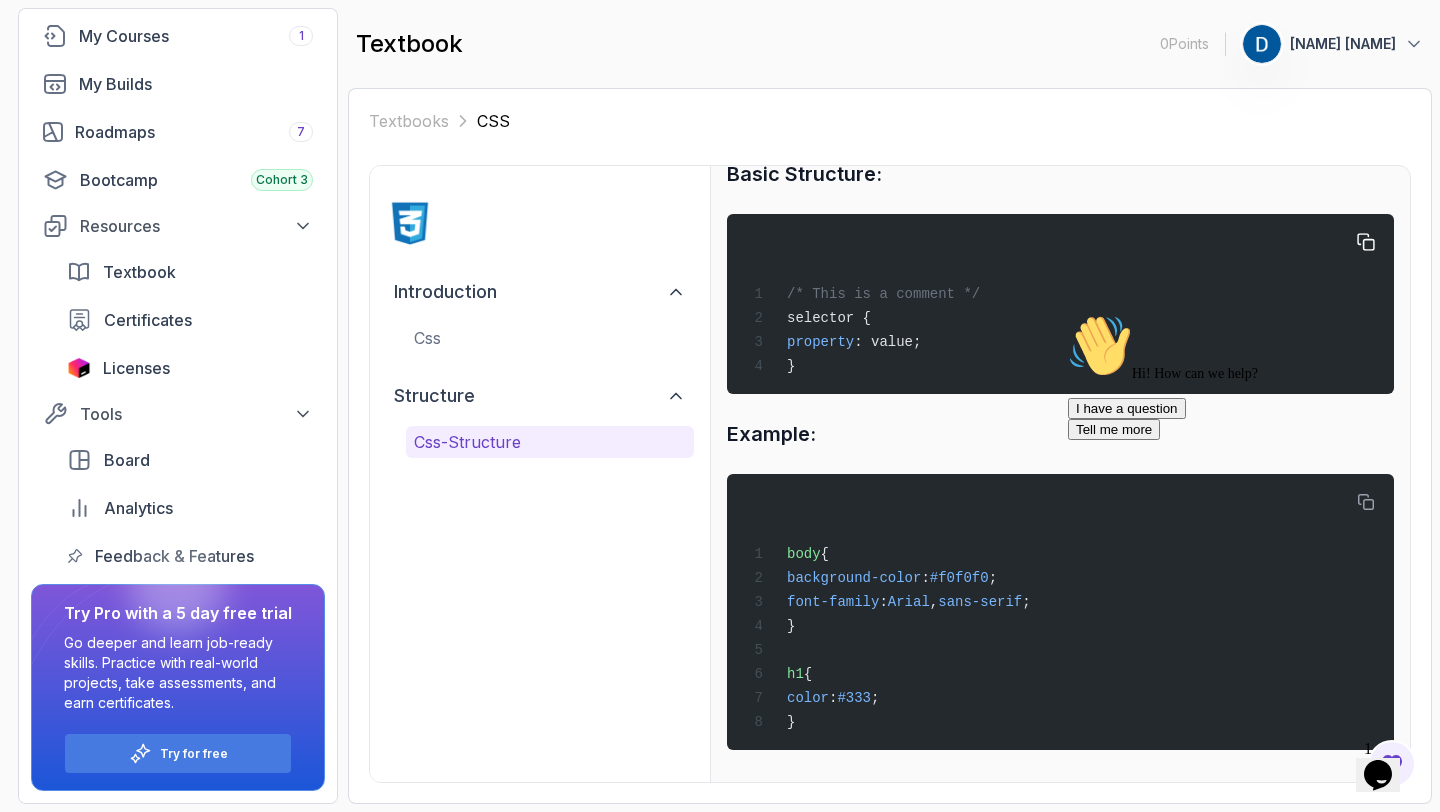 scroll, scrollTop: 0, scrollLeft: 0, axis: both 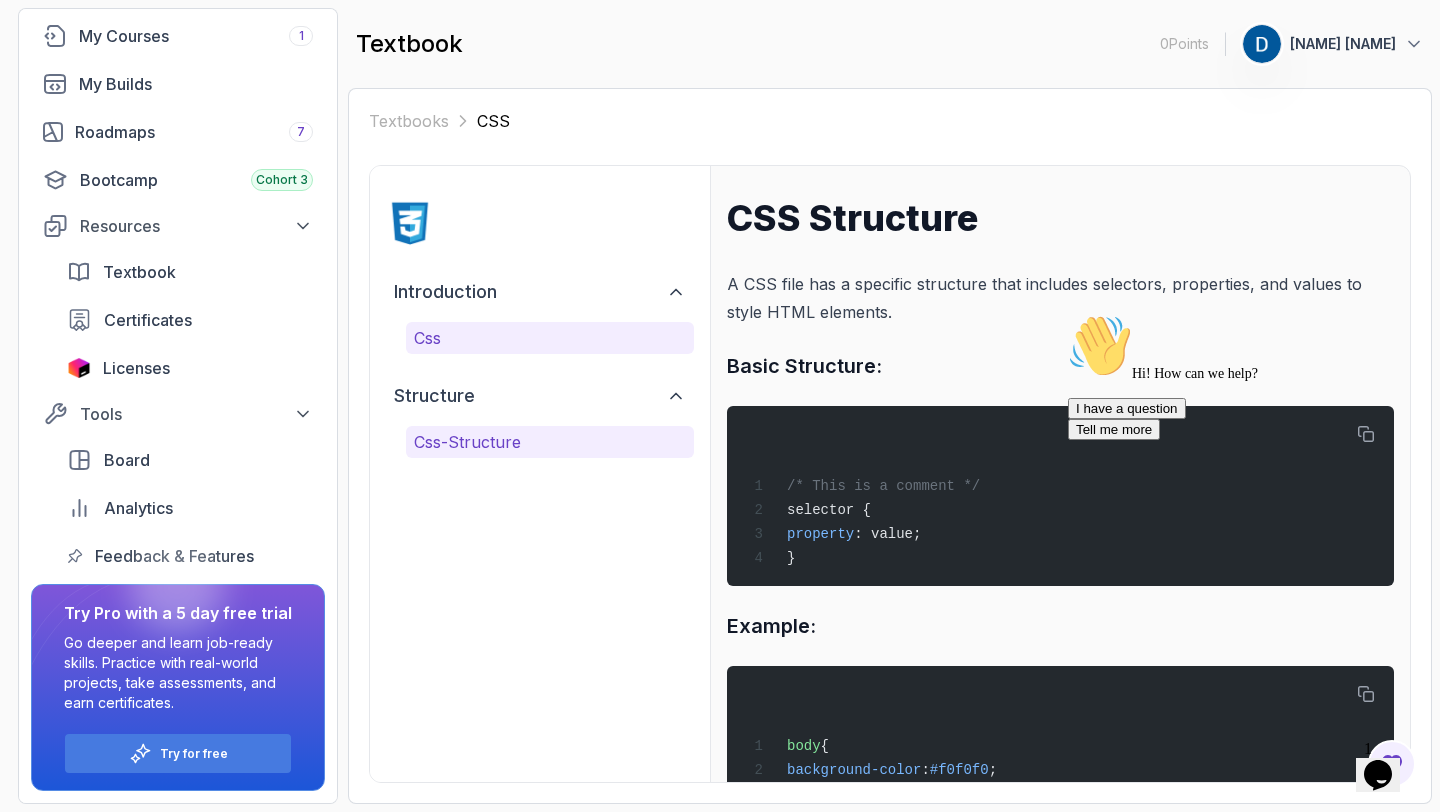 click on "css" at bounding box center (550, 338) 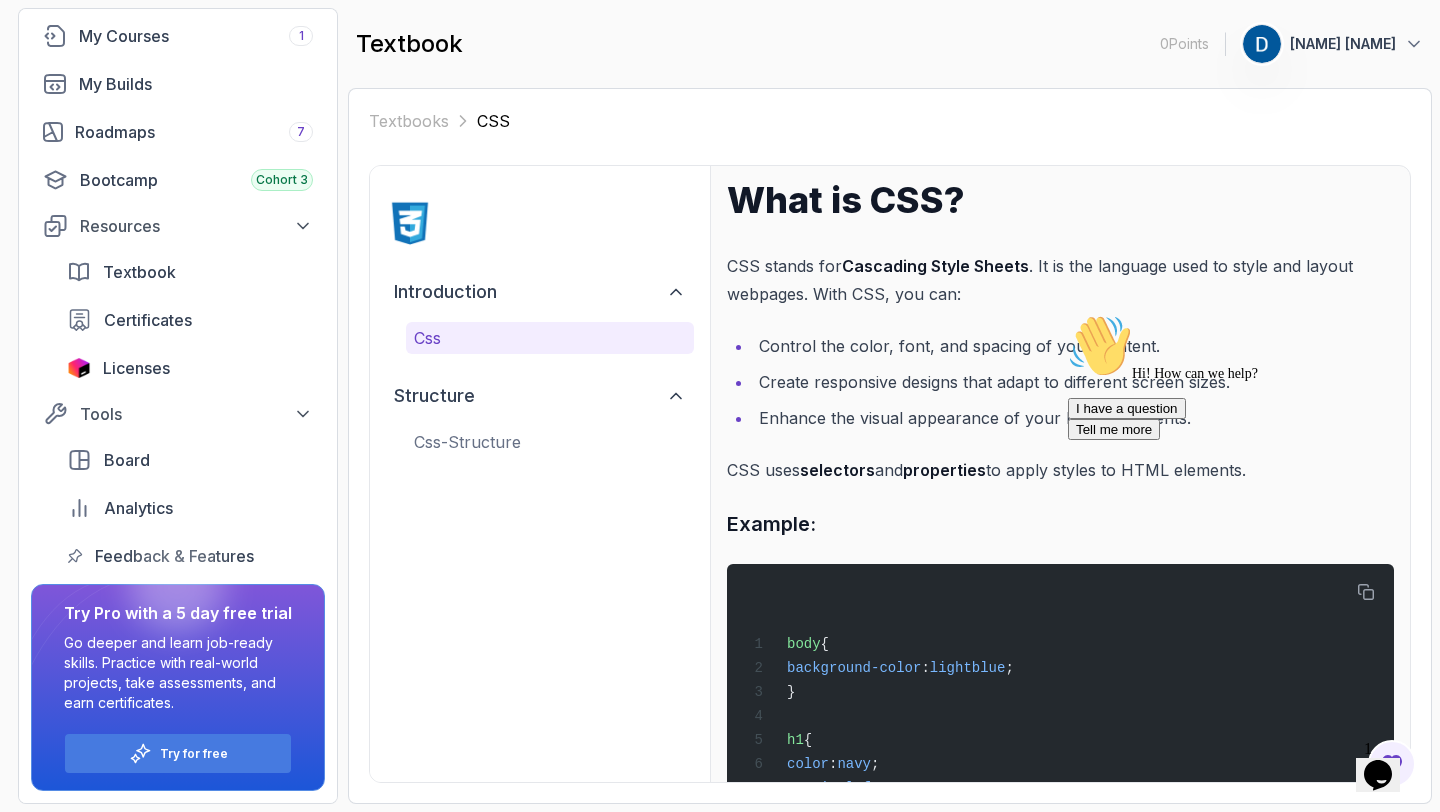 scroll, scrollTop: 116, scrollLeft: 0, axis: vertical 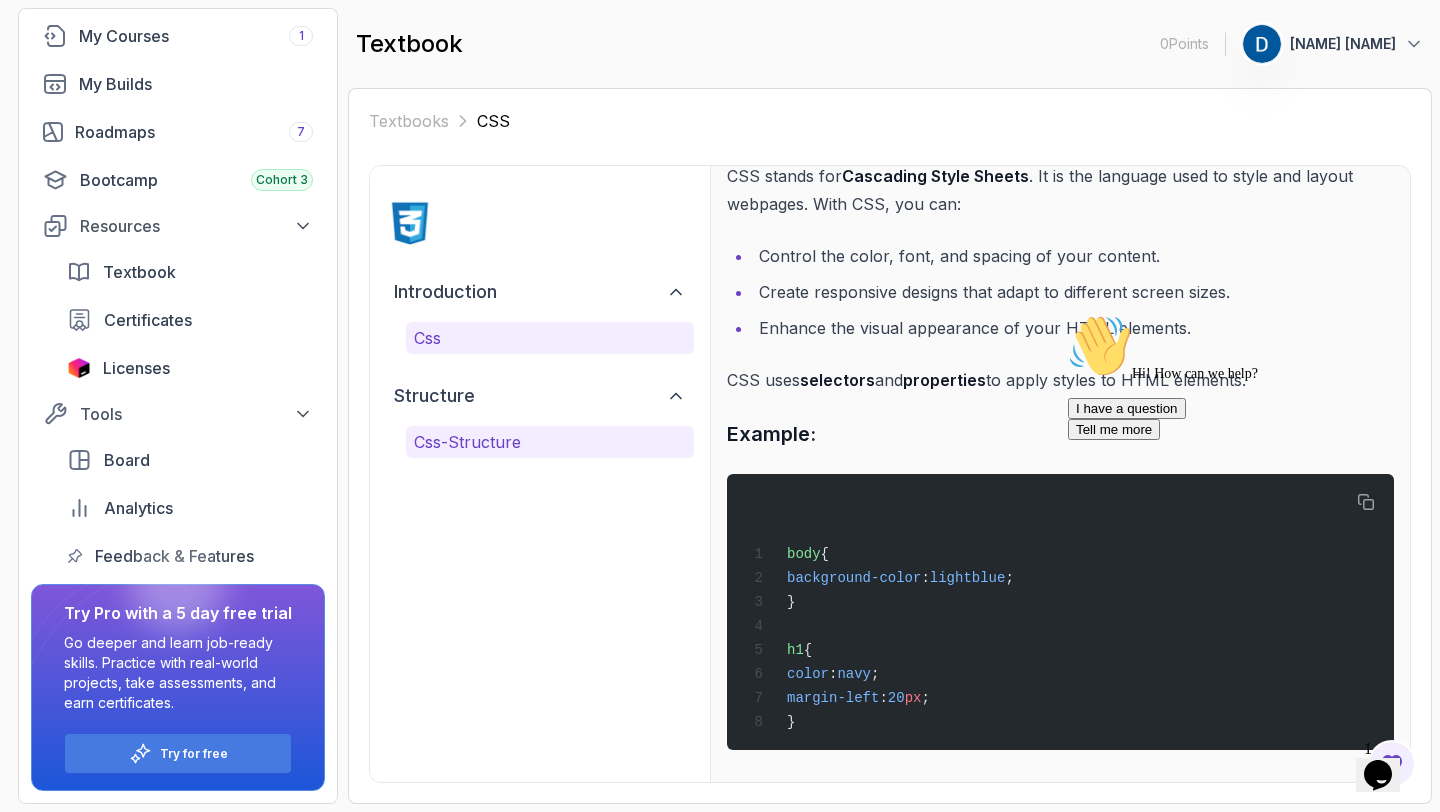 click on "css-structure" at bounding box center (550, 442) 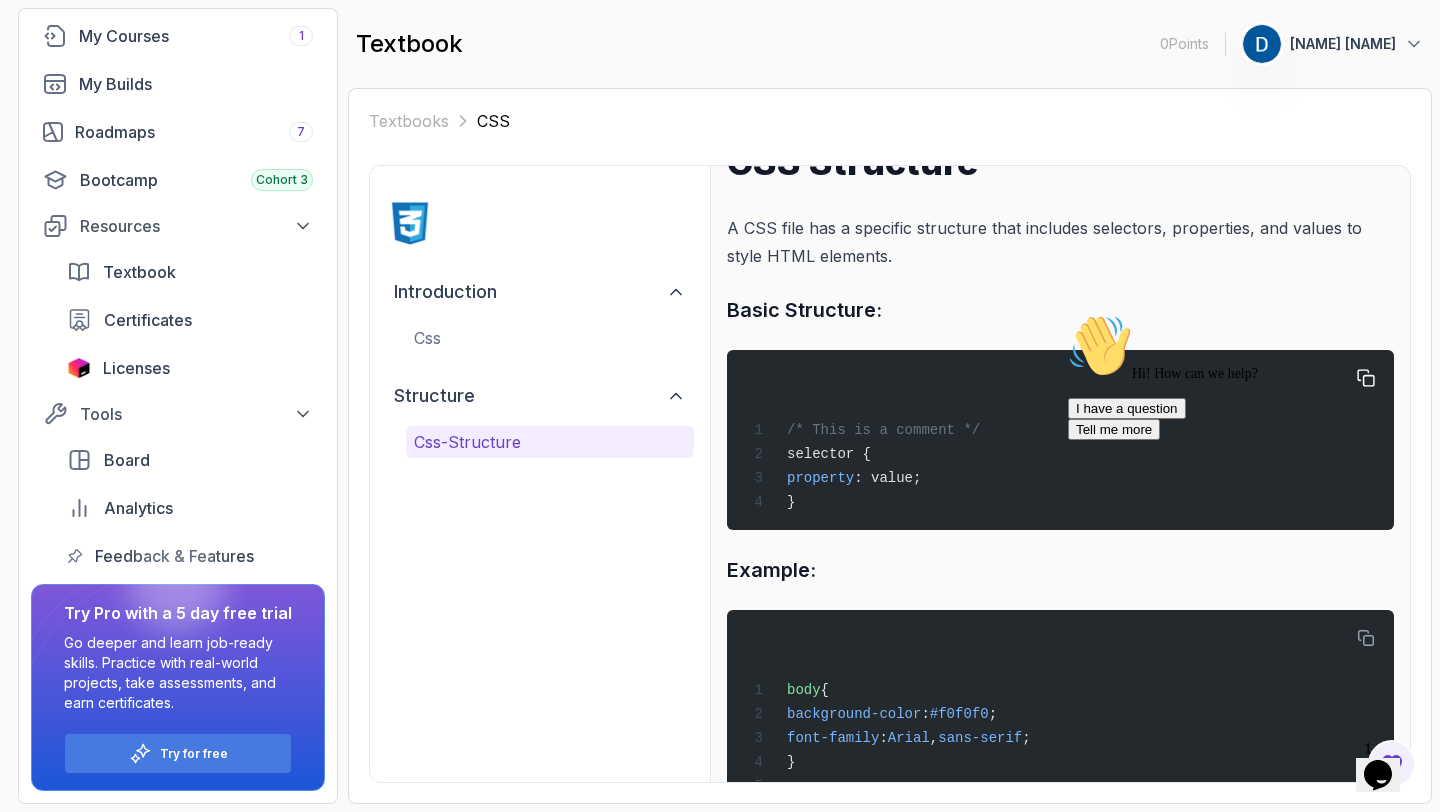 scroll, scrollTop: 0, scrollLeft: 0, axis: both 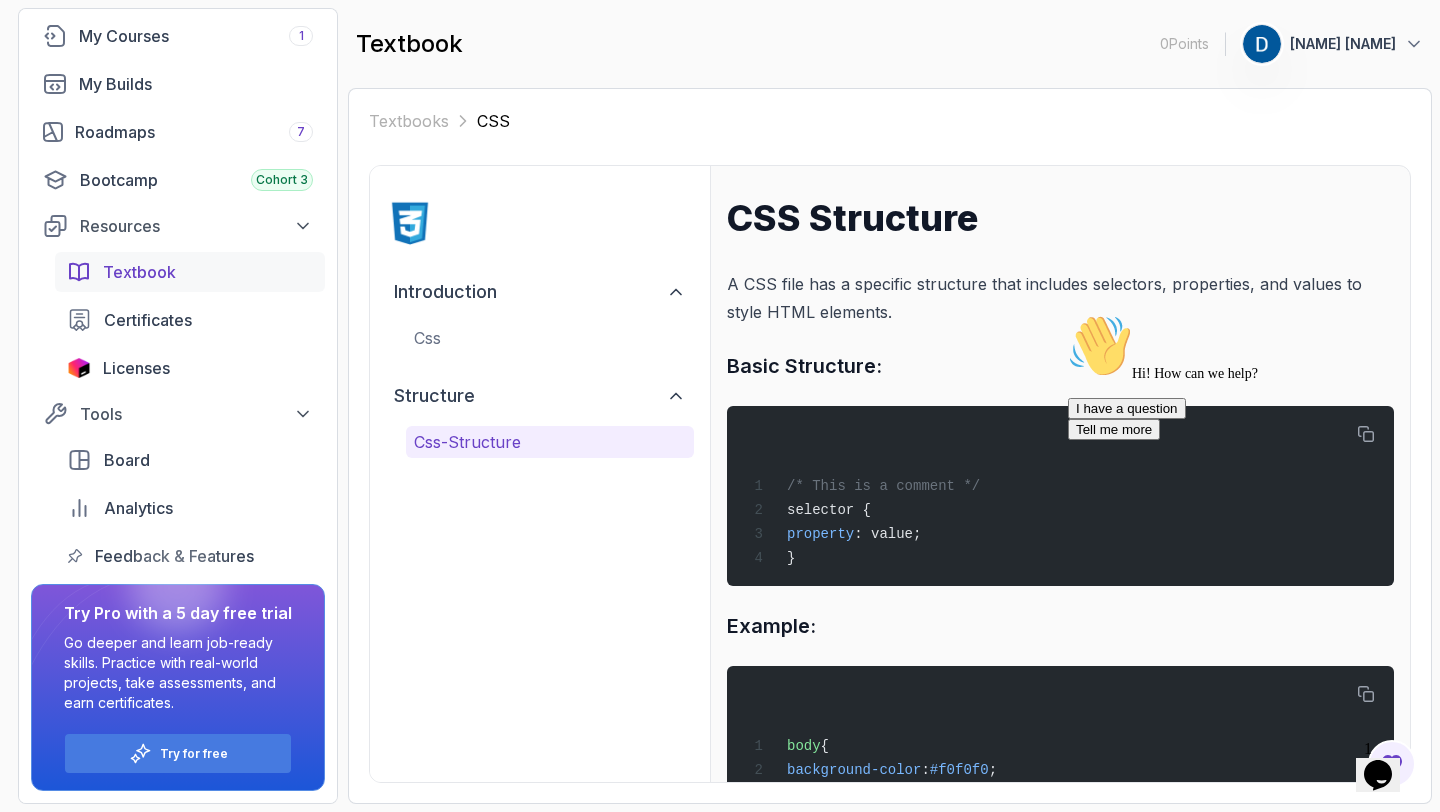 click on "Textbook" at bounding box center (139, 272) 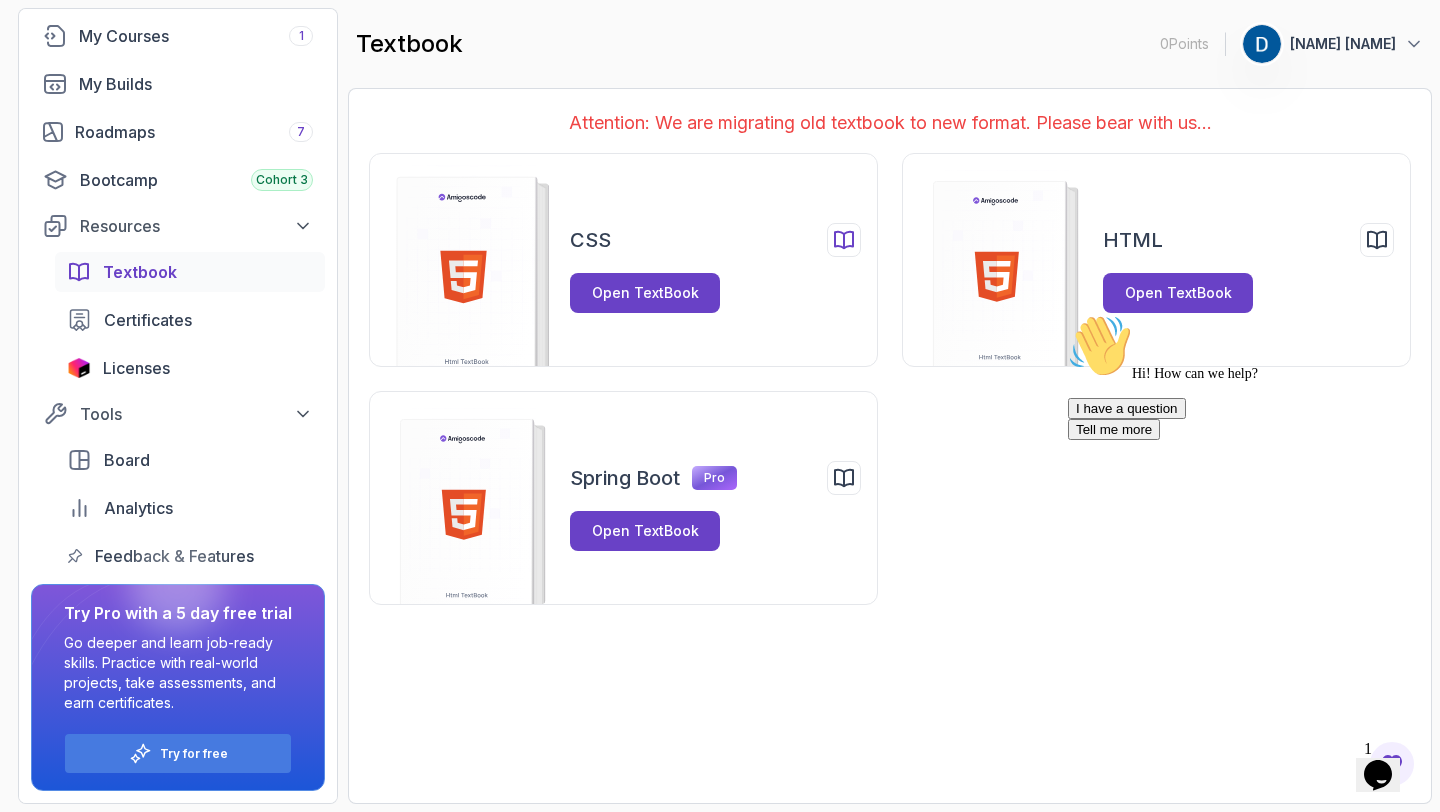 click 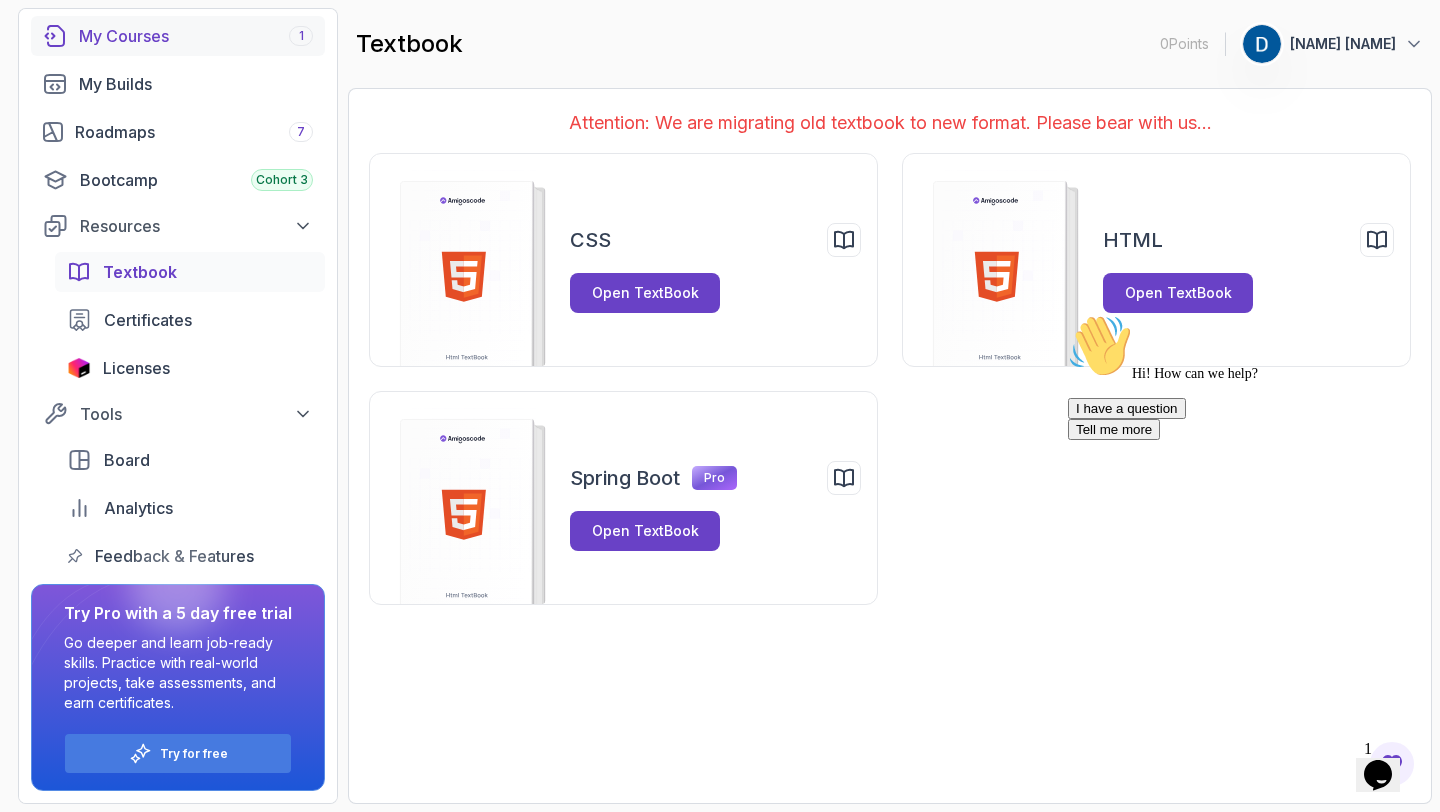 click on "My Courses 1" at bounding box center [178, 36] 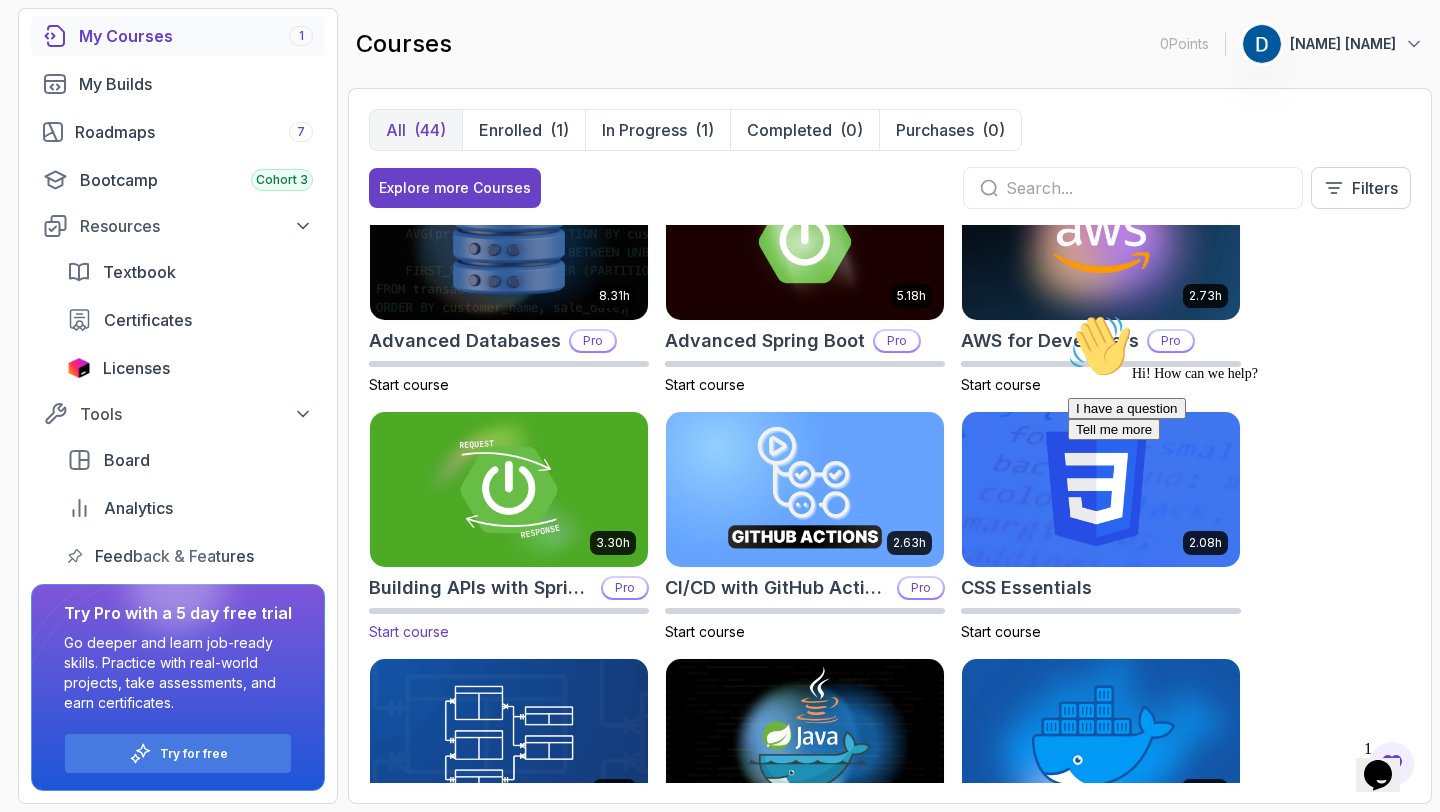 scroll, scrollTop: 0, scrollLeft: 0, axis: both 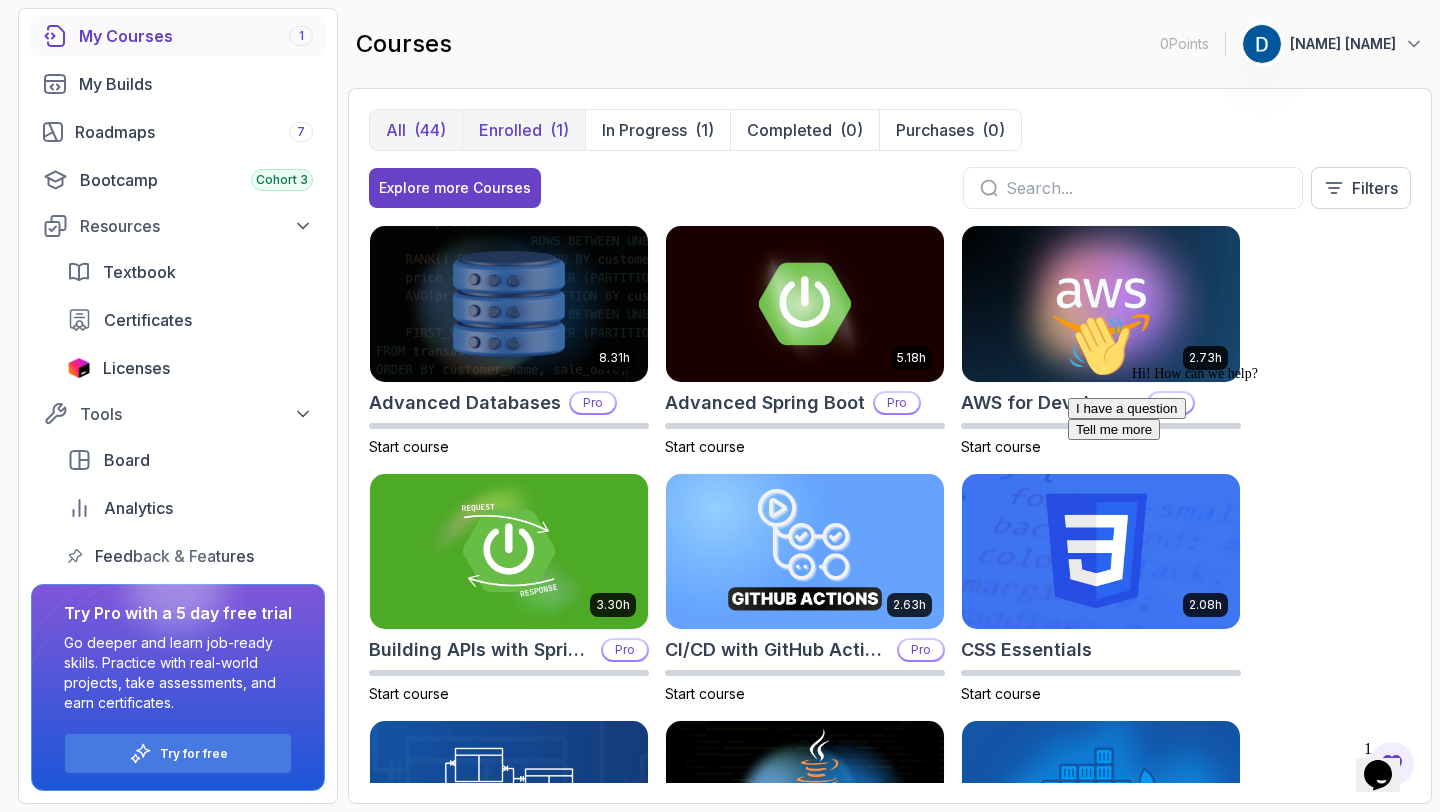 click on "Enrolled" at bounding box center (510, 130) 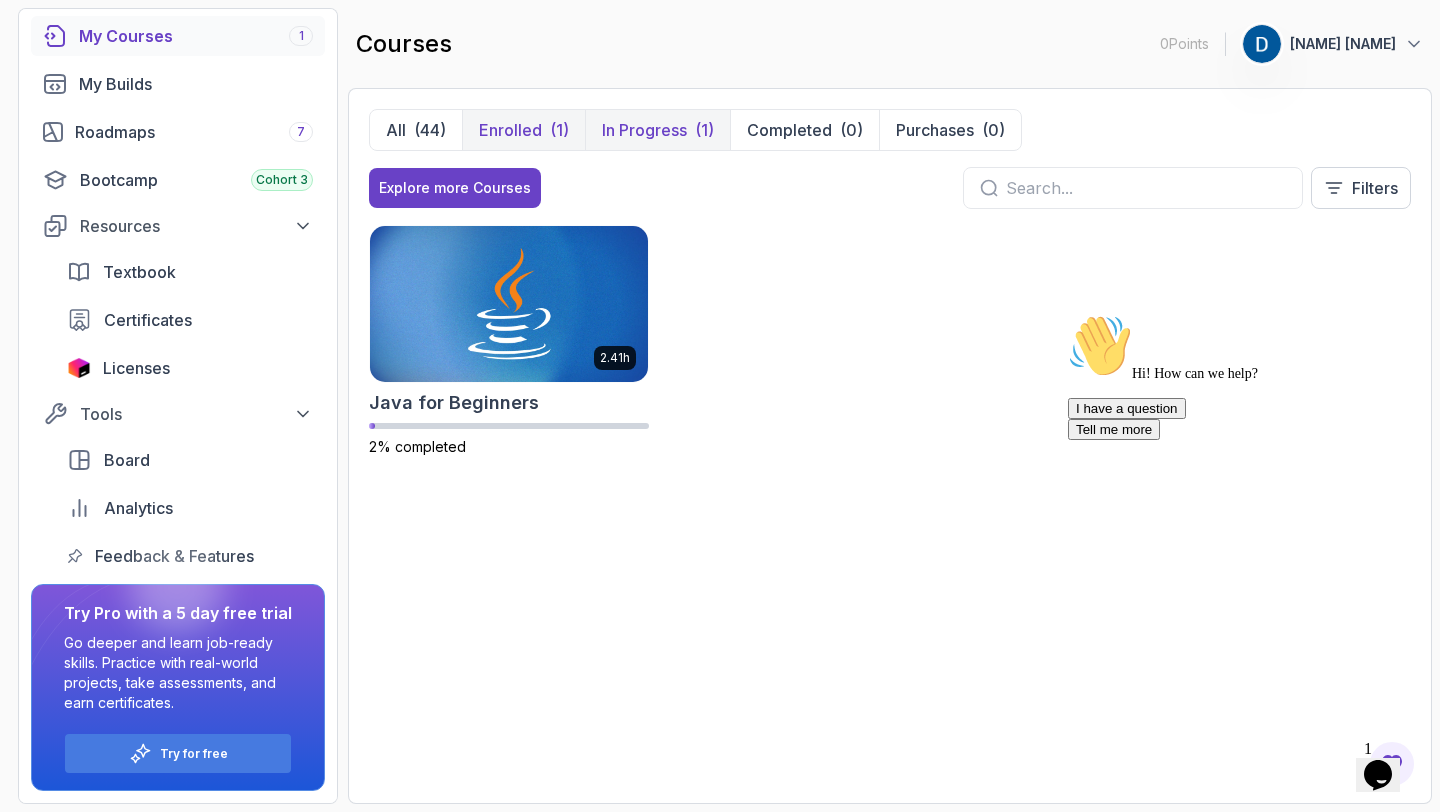 click on "In Progress (1)" at bounding box center [657, 130] 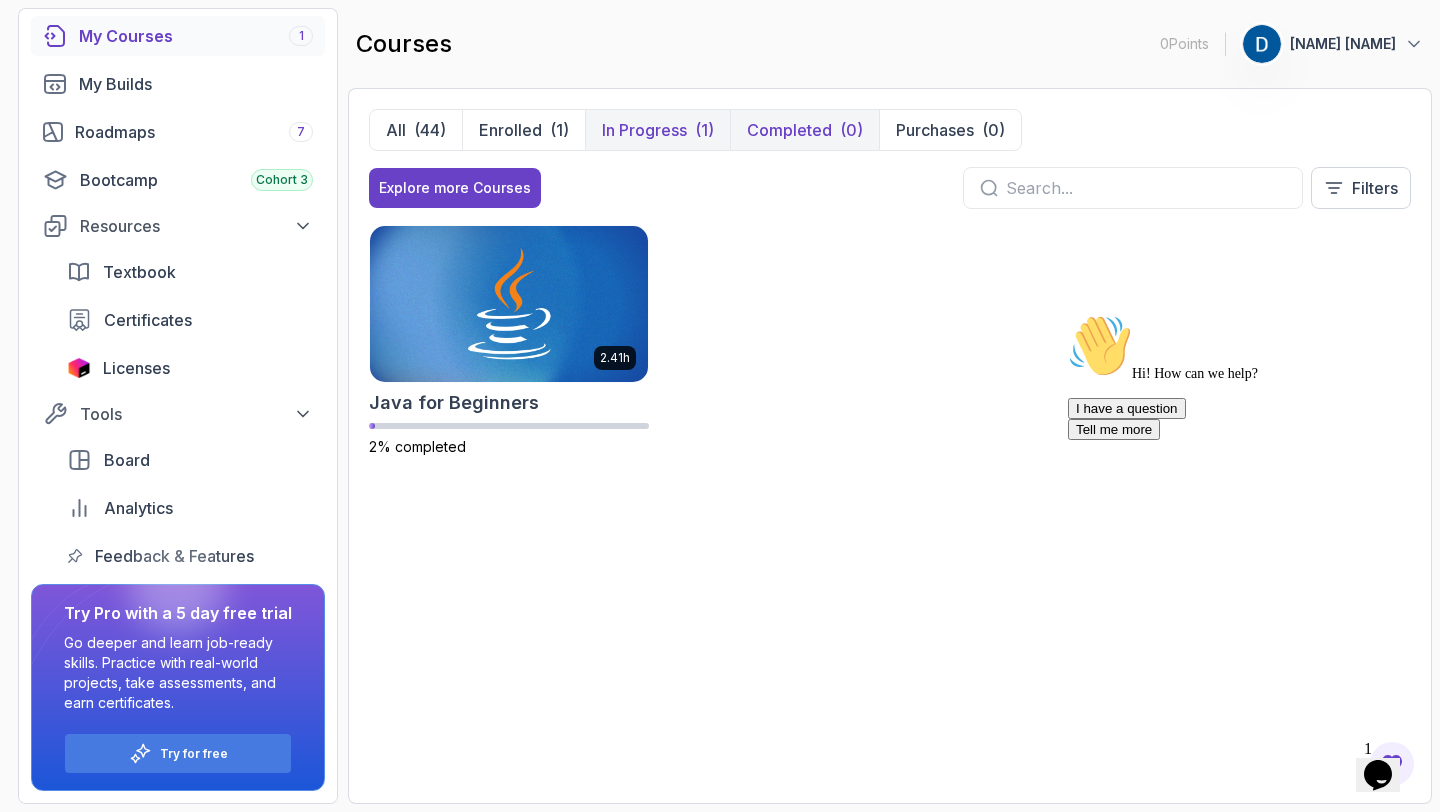 click on "Completed" at bounding box center [789, 130] 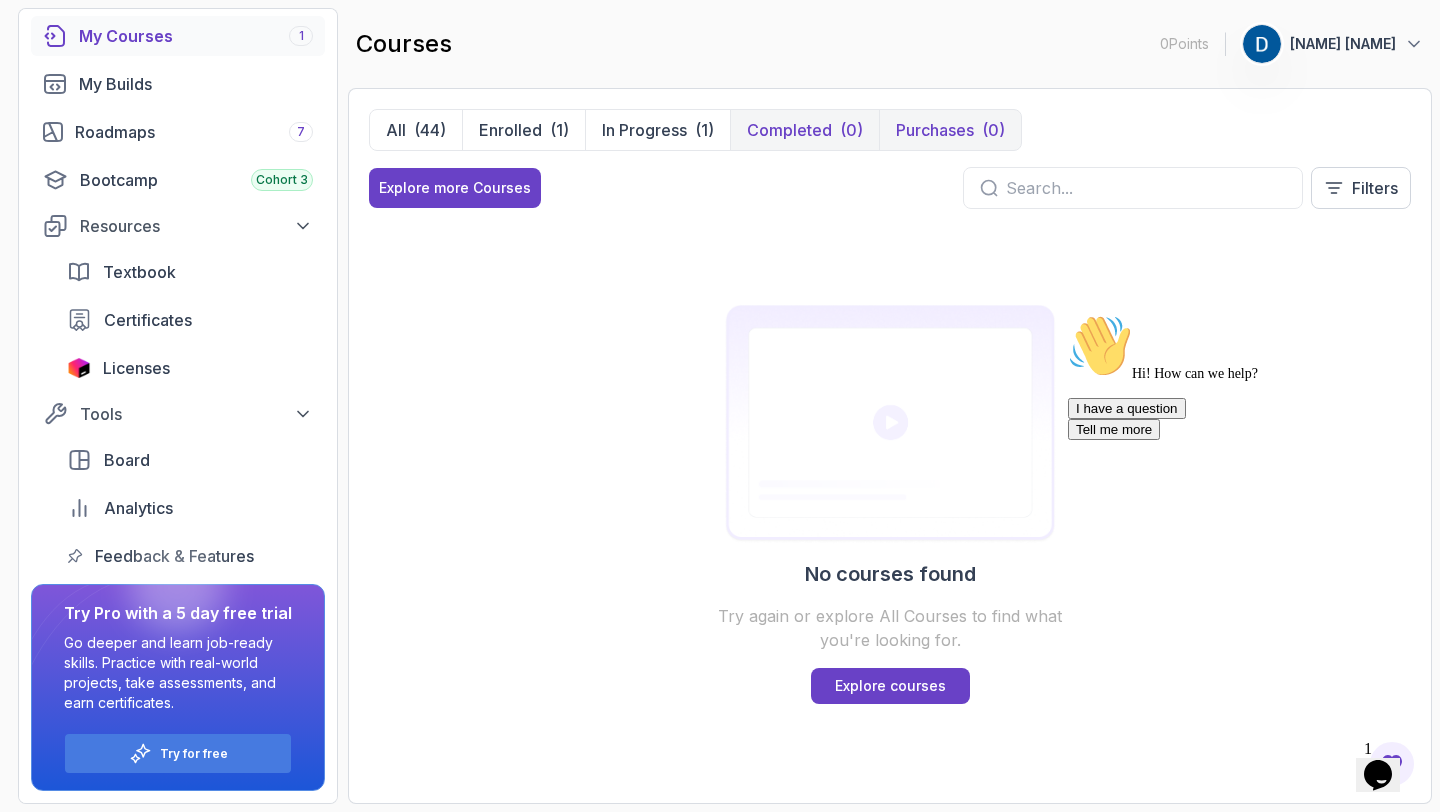 click on "Purchases" at bounding box center (935, 130) 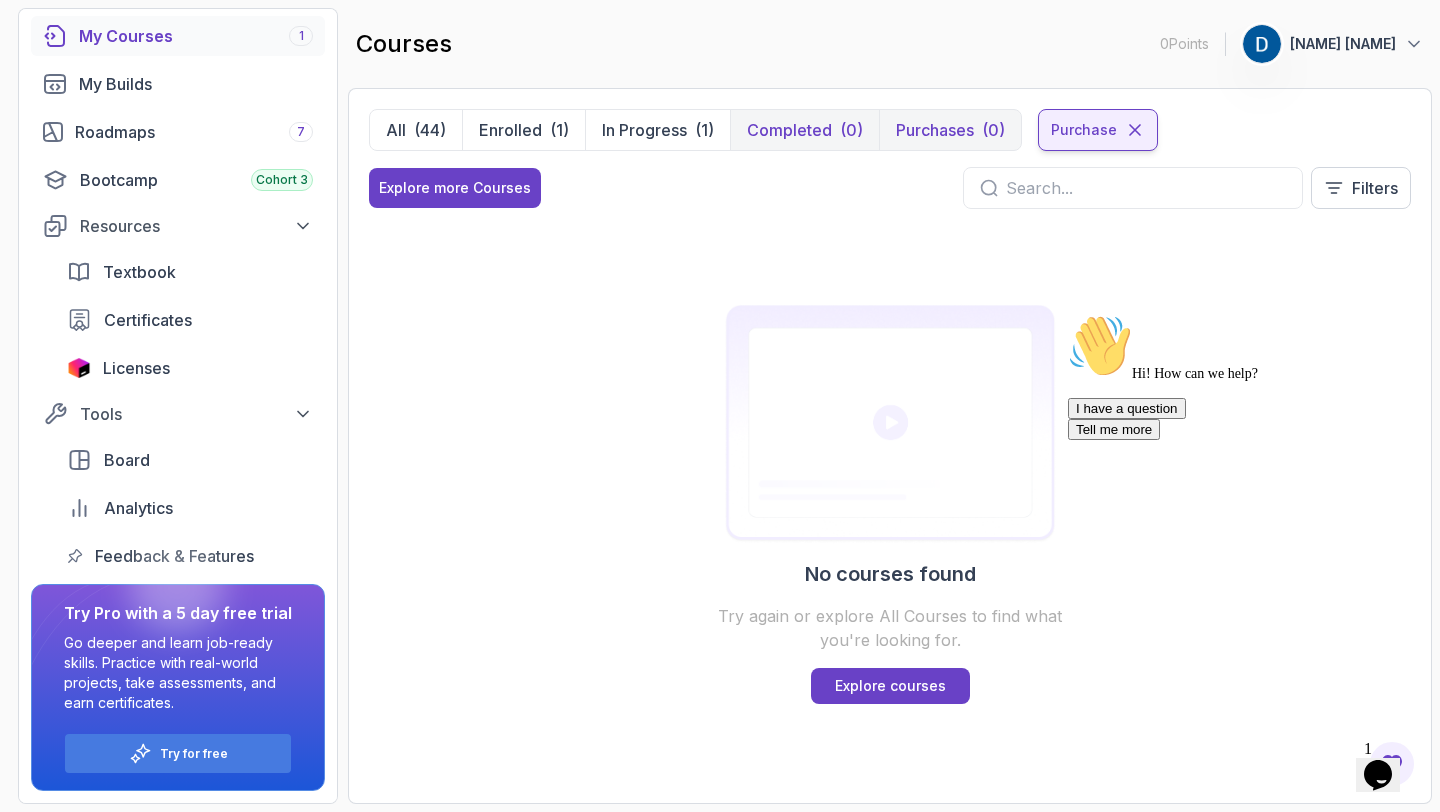 click 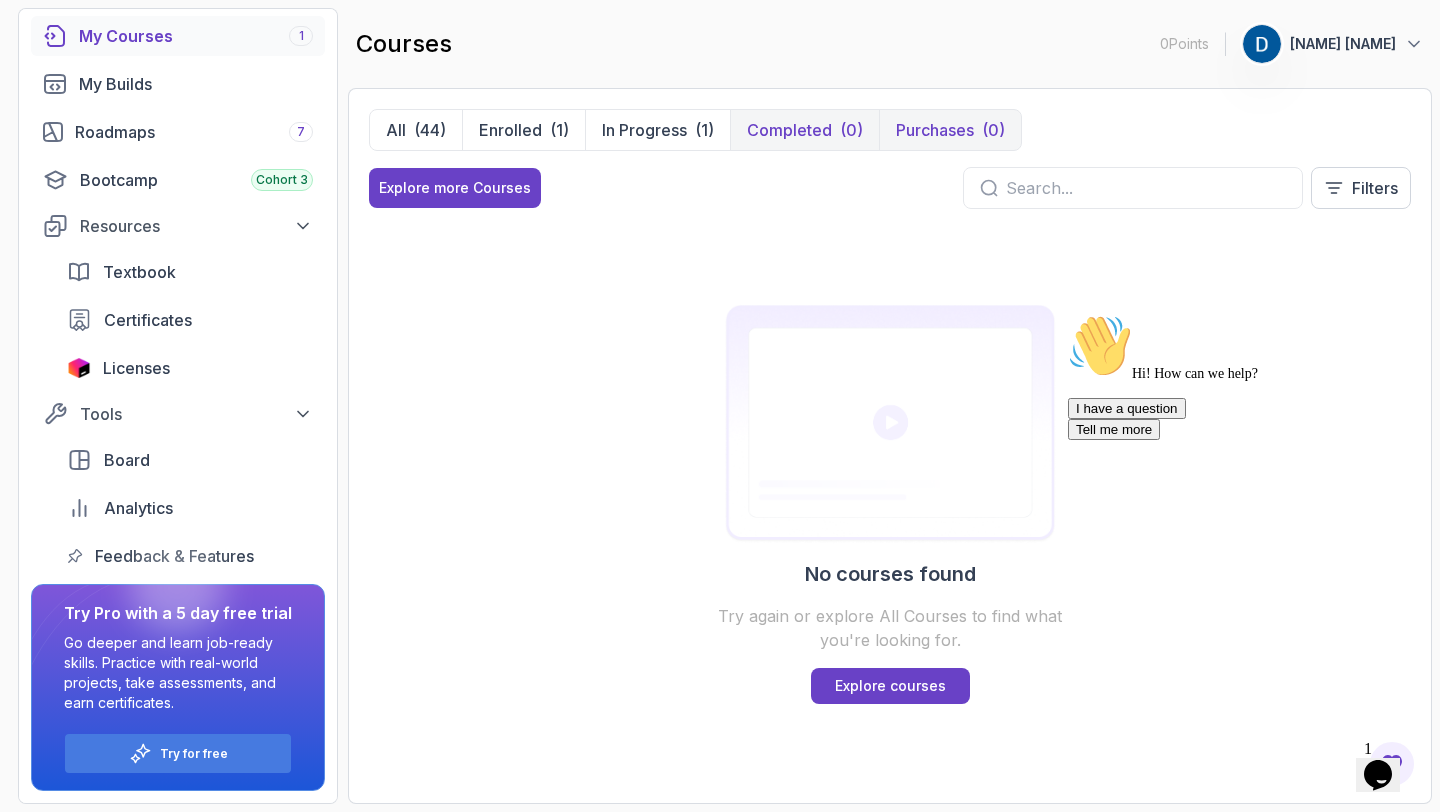 click on "Purchases" at bounding box center [935, 130] 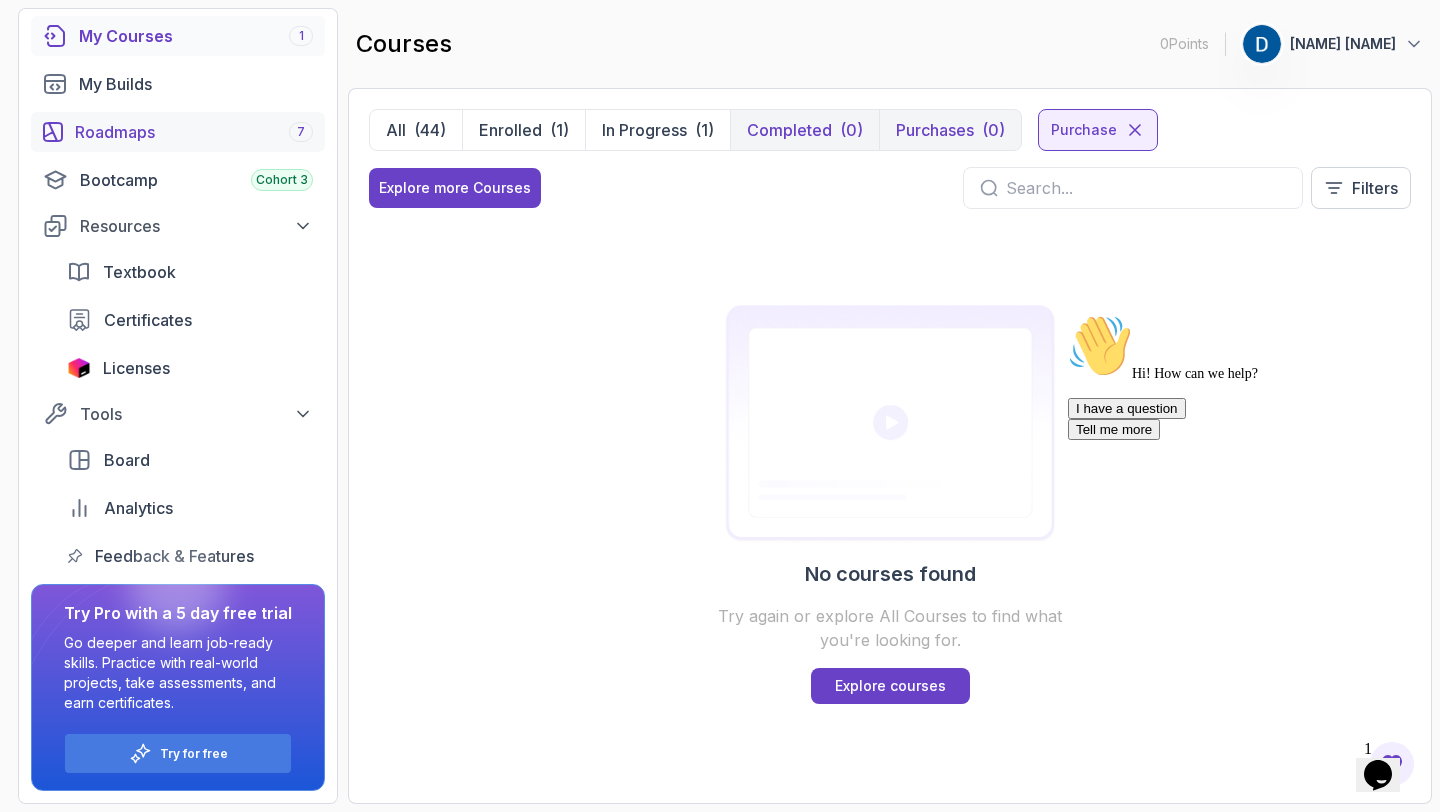 click on "Roadmaps 7" at bounding box center (178, 132) 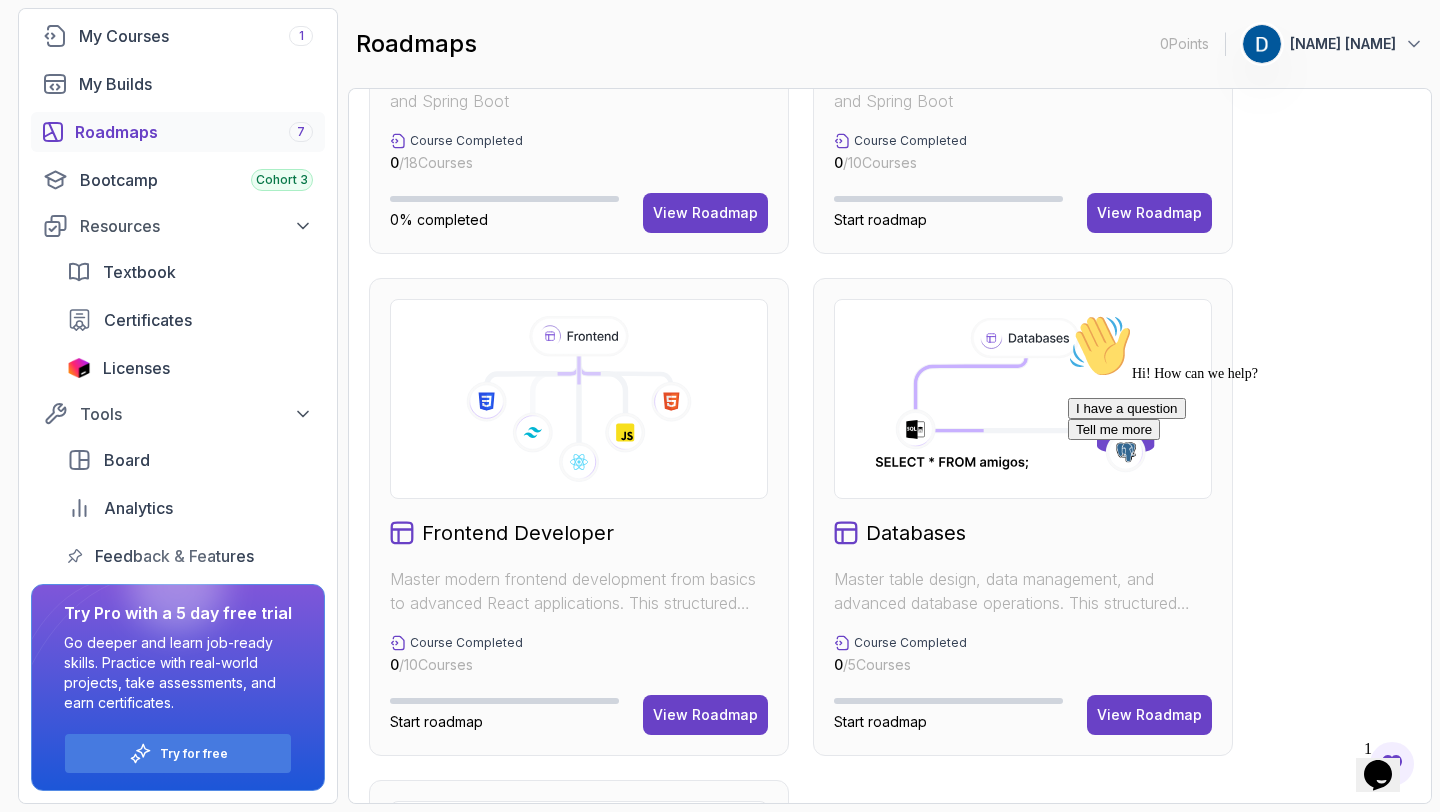 scroll, scrollTop: 0, scrollLeft: 0, axis: both 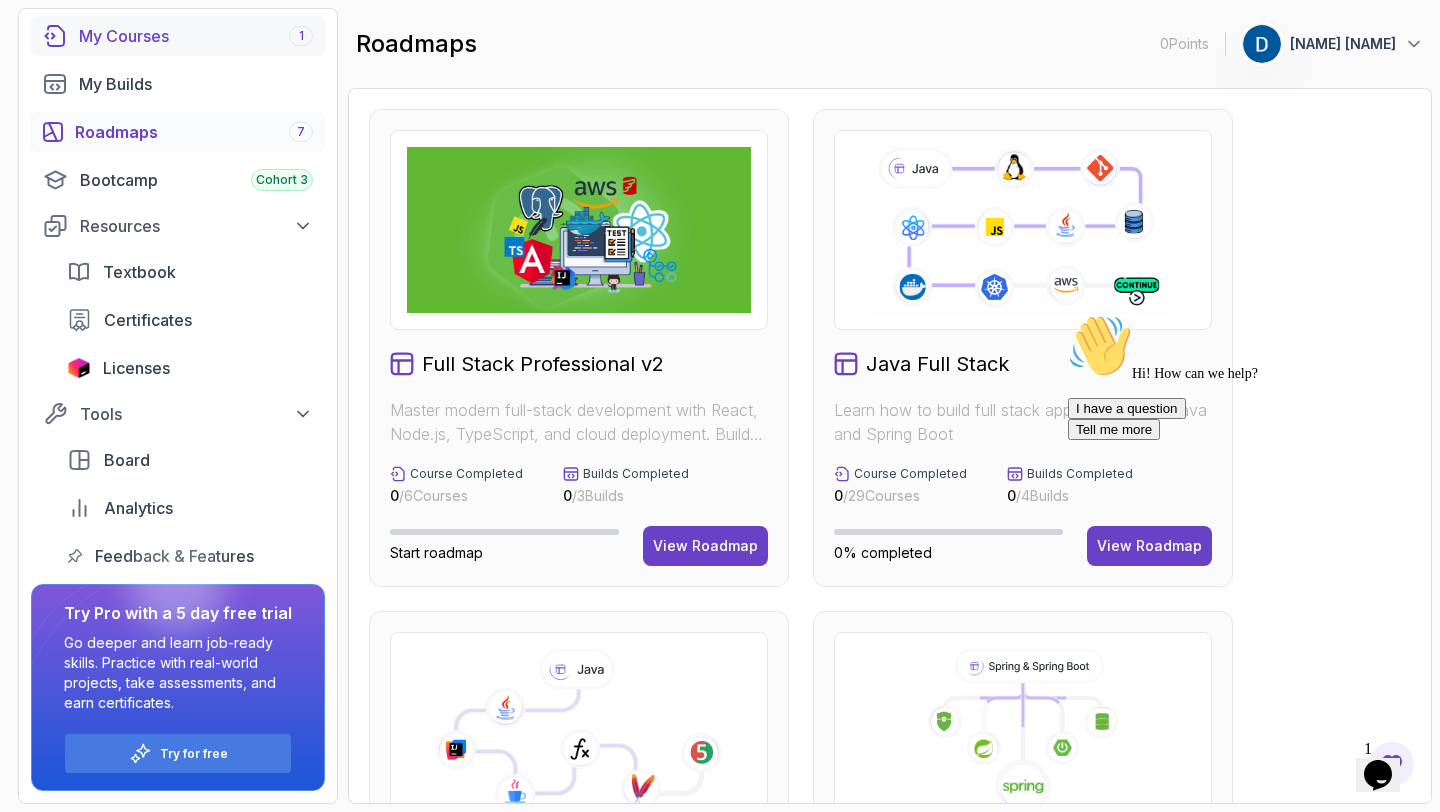 click on "My Courses 1" at bounding box center [196, 36] 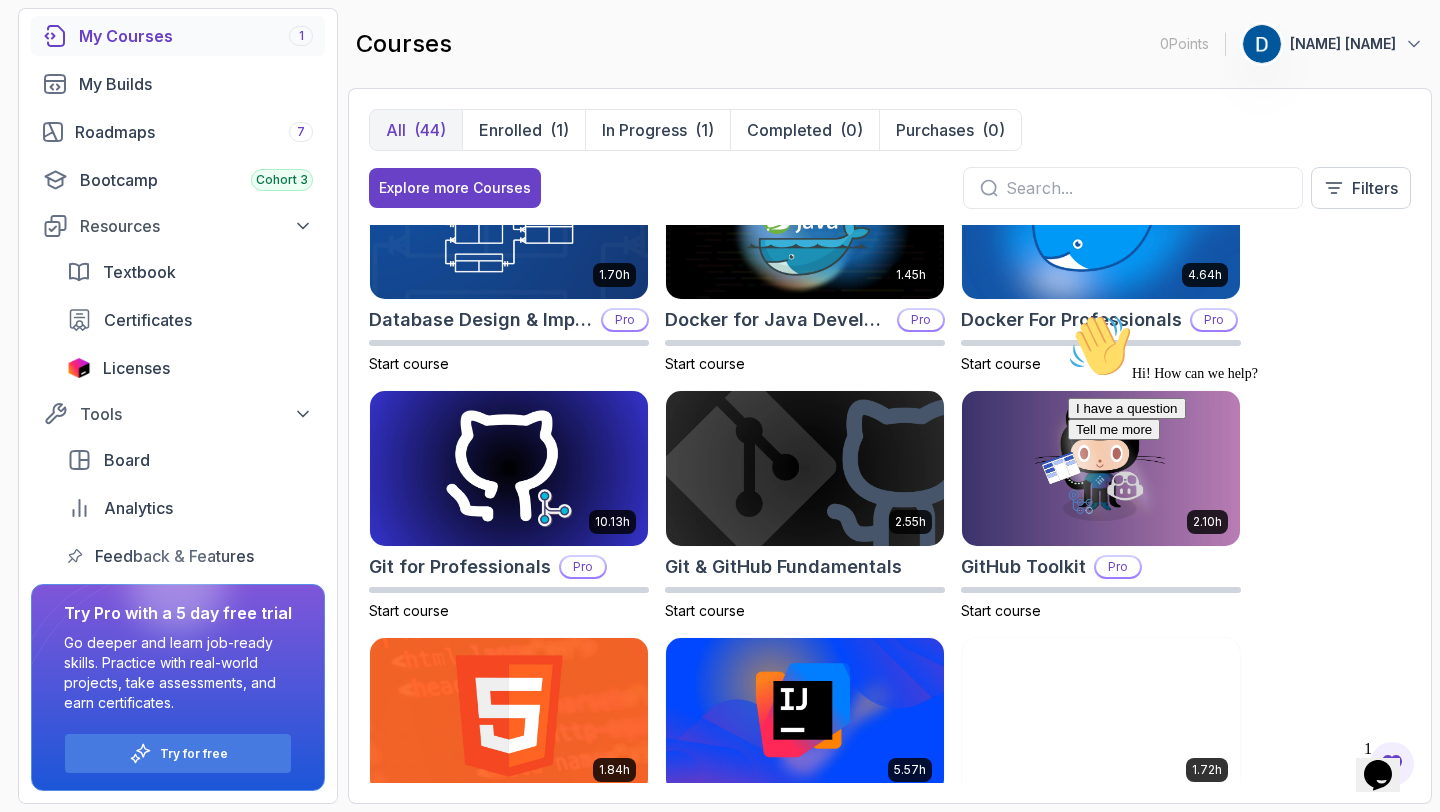 scroll, scrollTop: 579, scrollLeft: 0, axis: vertical 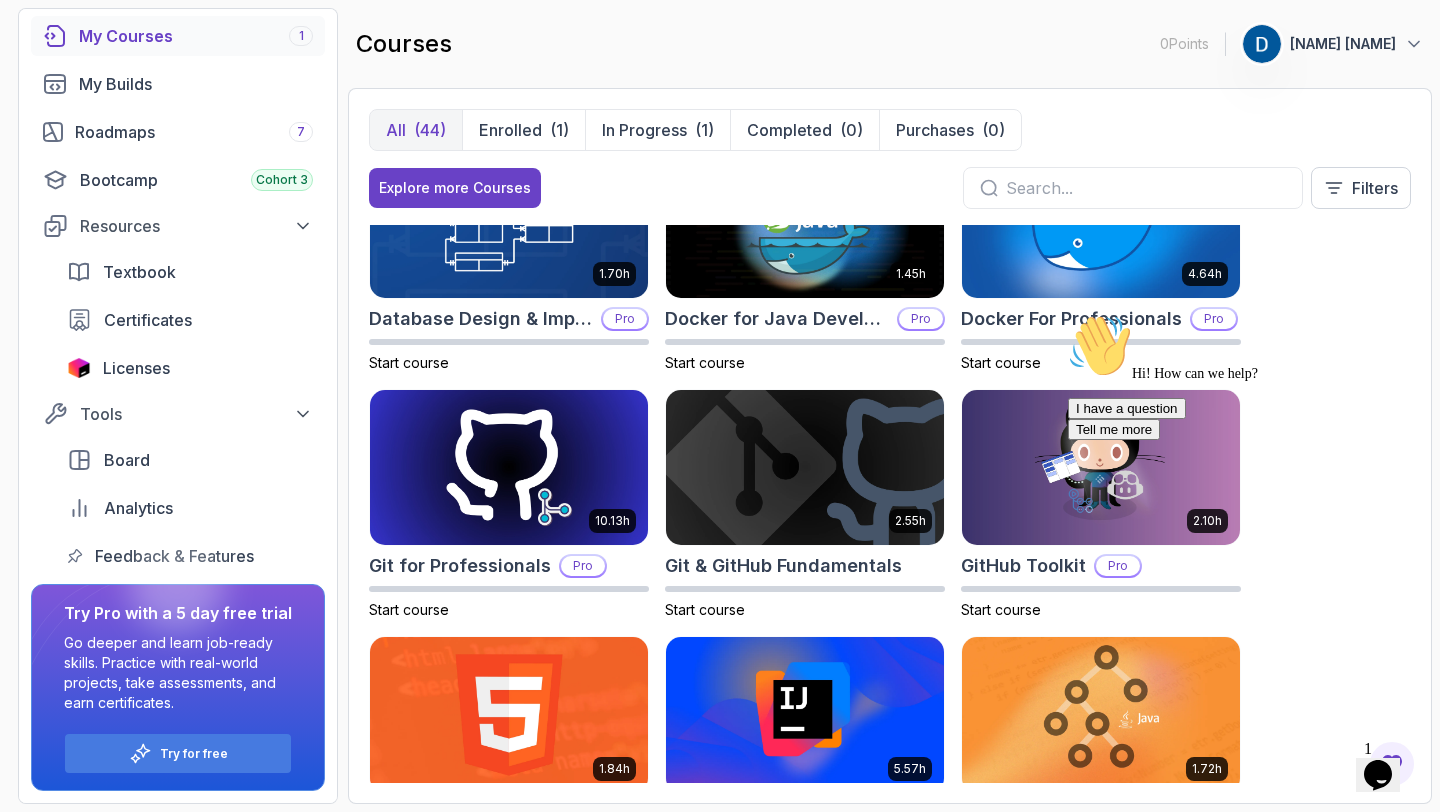 click on "courses   0  Points 1 [NAME] [NAME]" at bounding box center (890, 44) 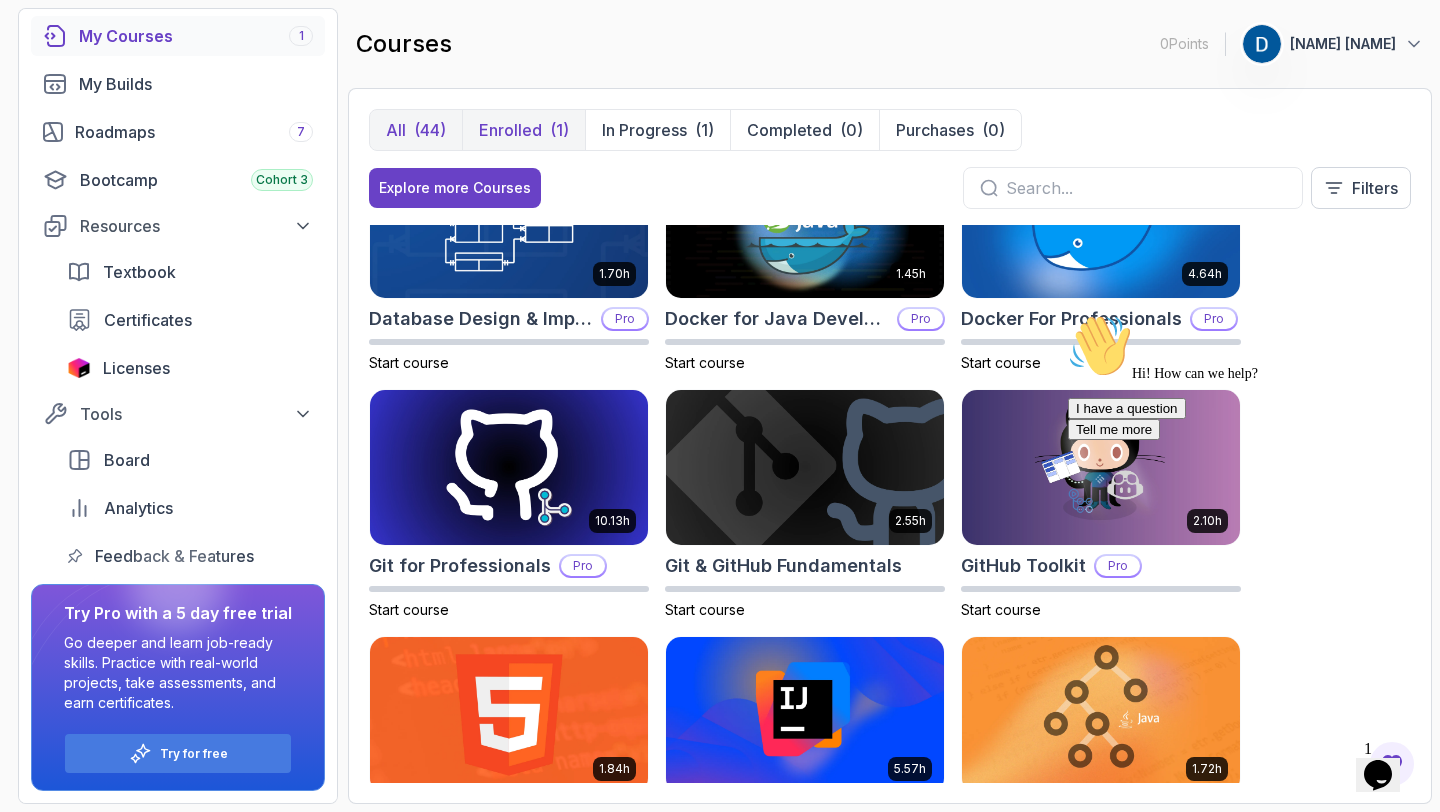 click on "Enrolled (1)" at bounding box center [523, 130] 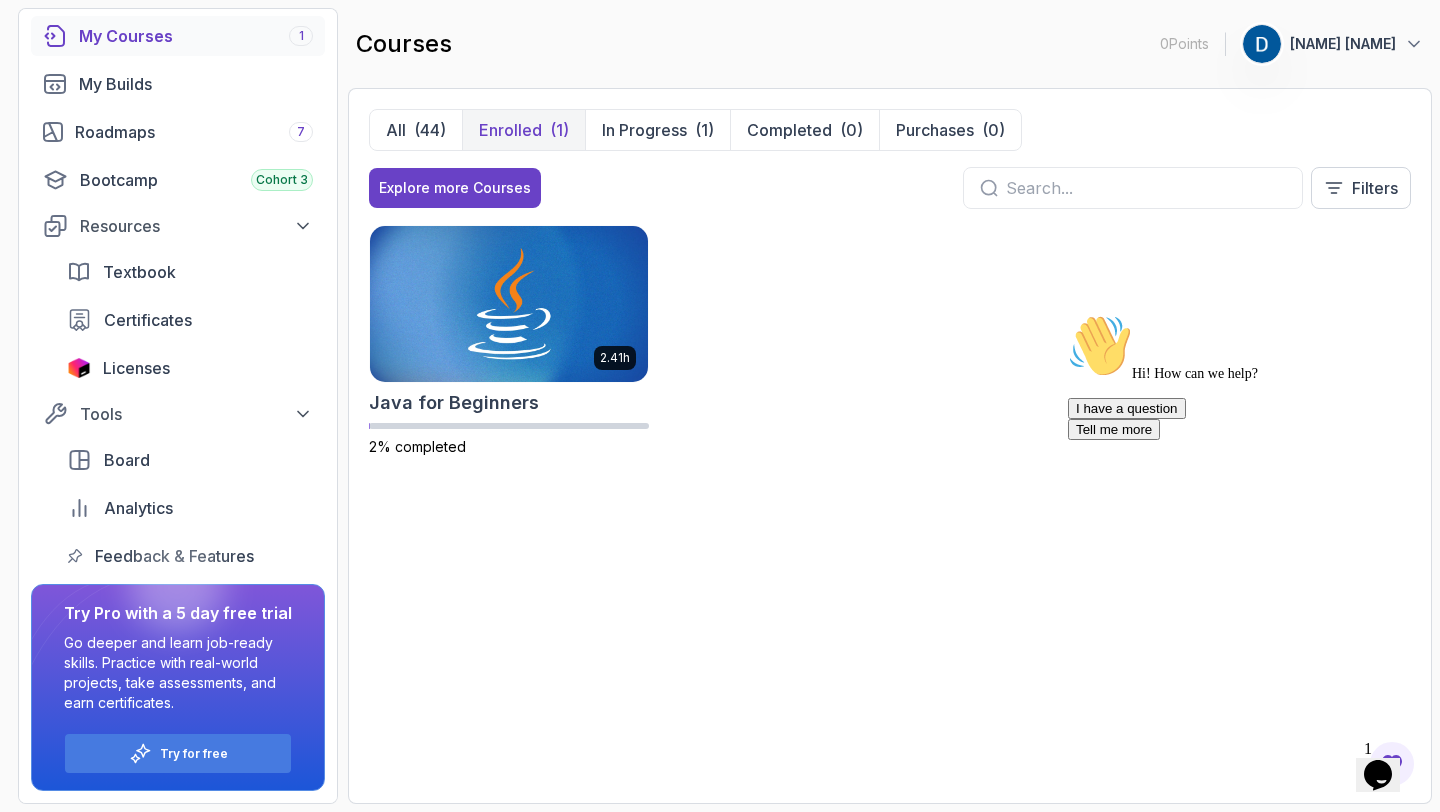 scroll, scrollTop: 0, scrollLeft: 0, axis: both 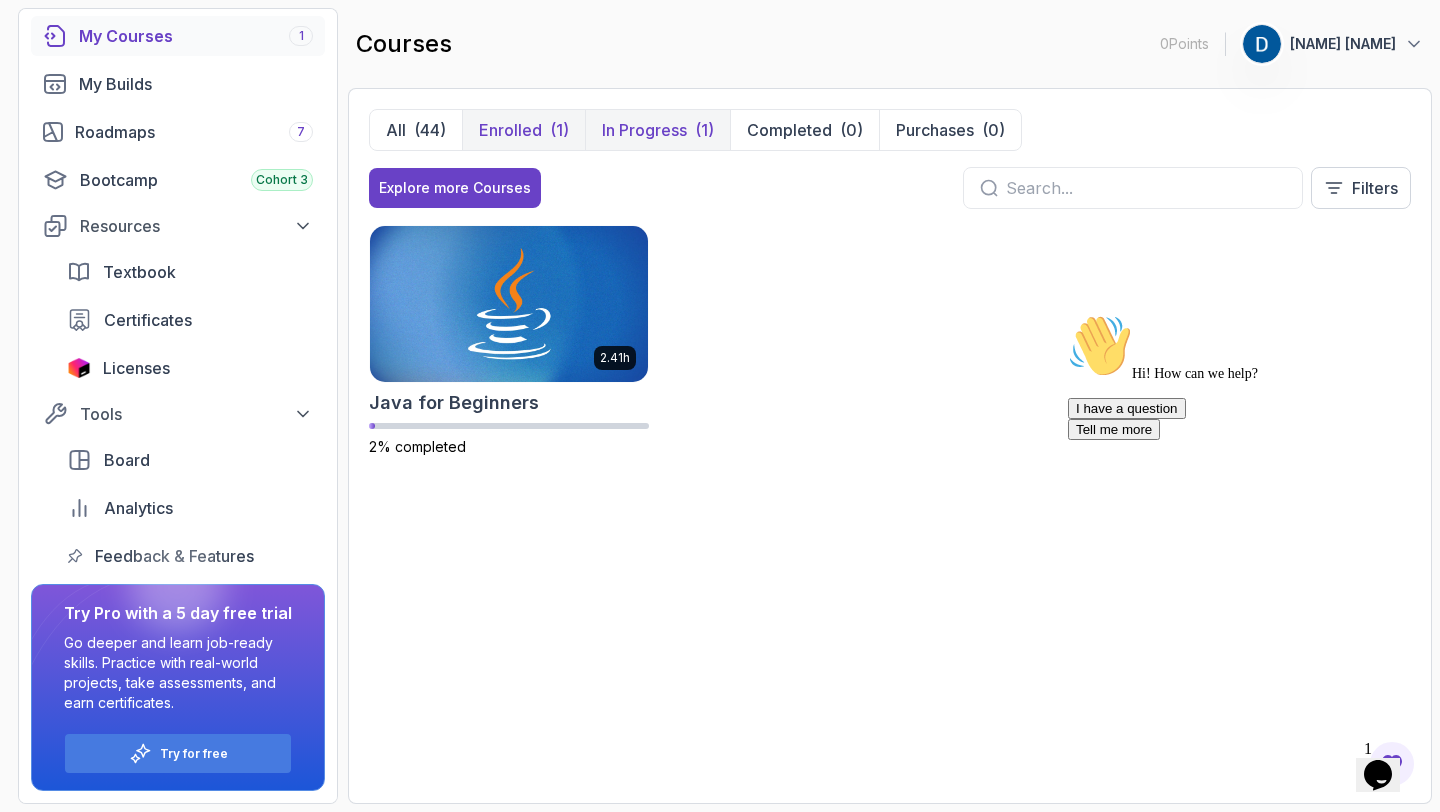 click on "In Progress" at bounding box center [644, 130] 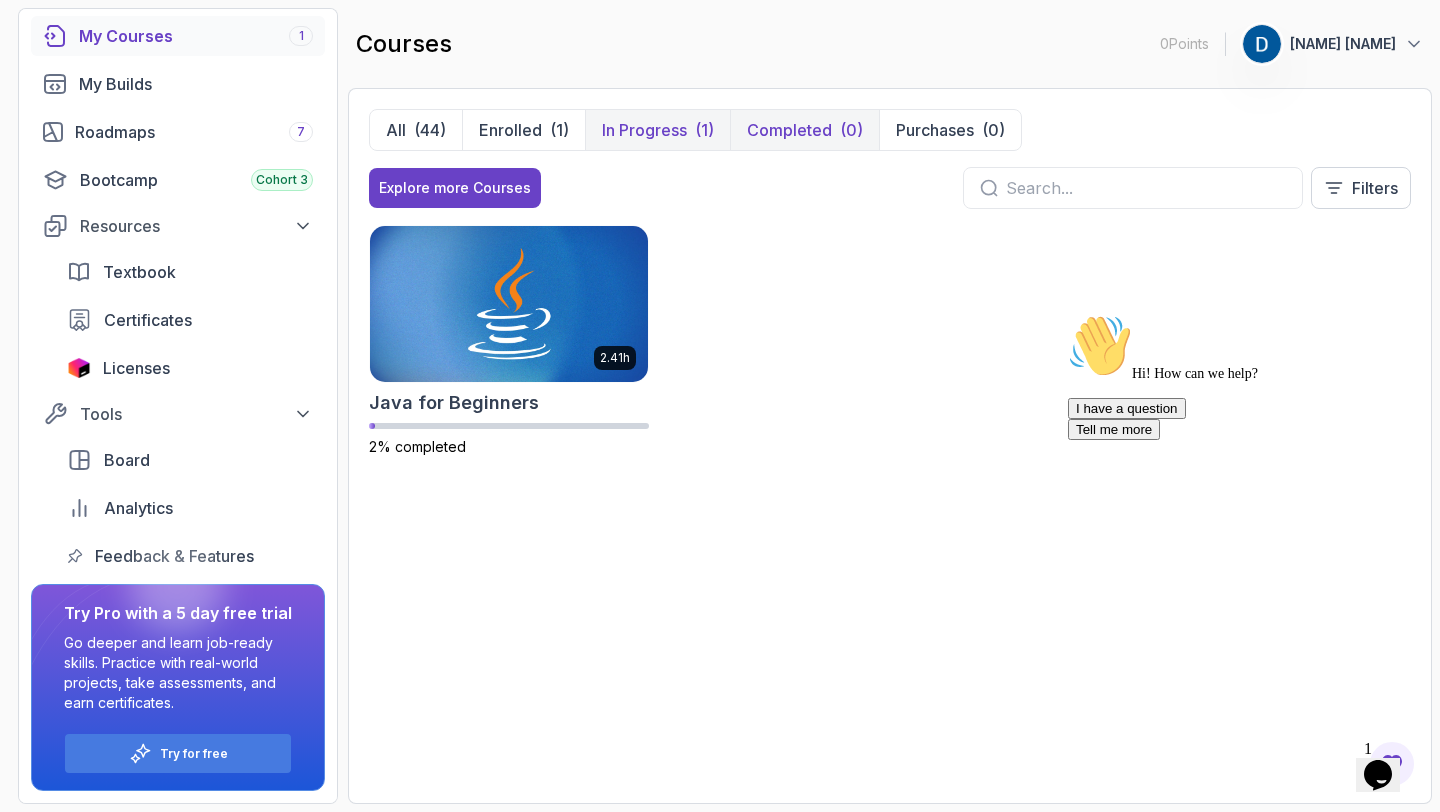 click on "Completed" at bounding box center [789, 130] 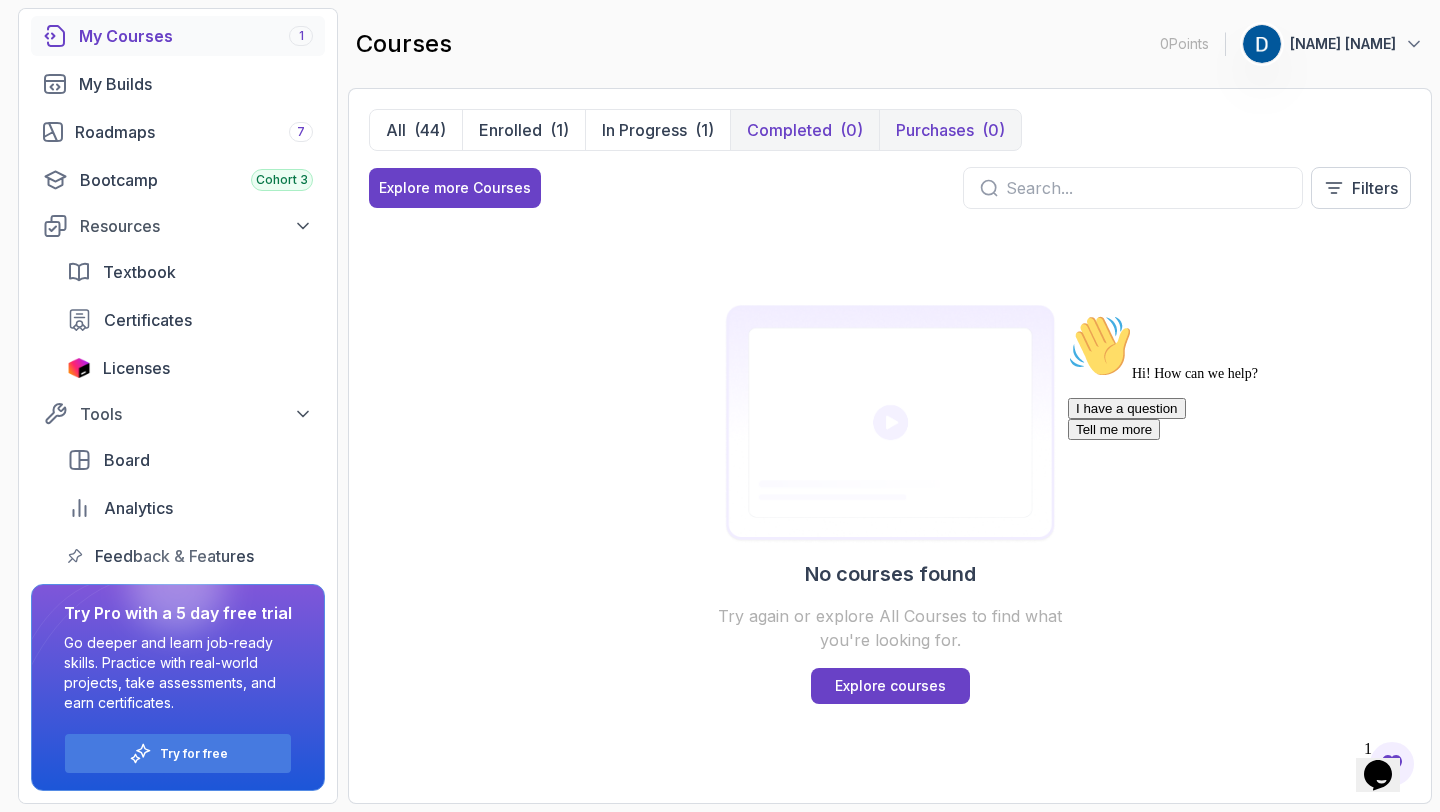 click on "Purchases" at bounding box center (935, 130) 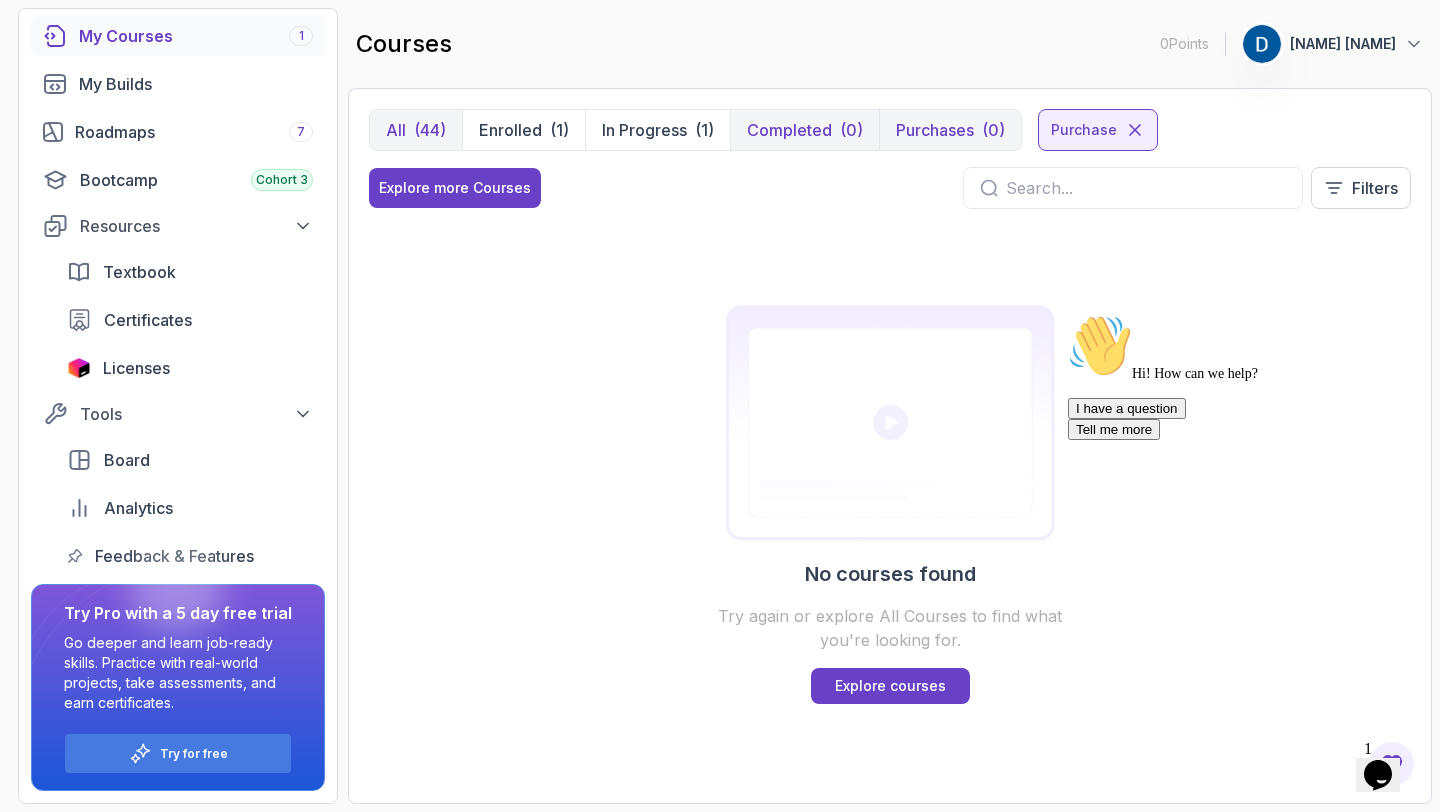 click on "(44)" at bounding box center (430, 130) 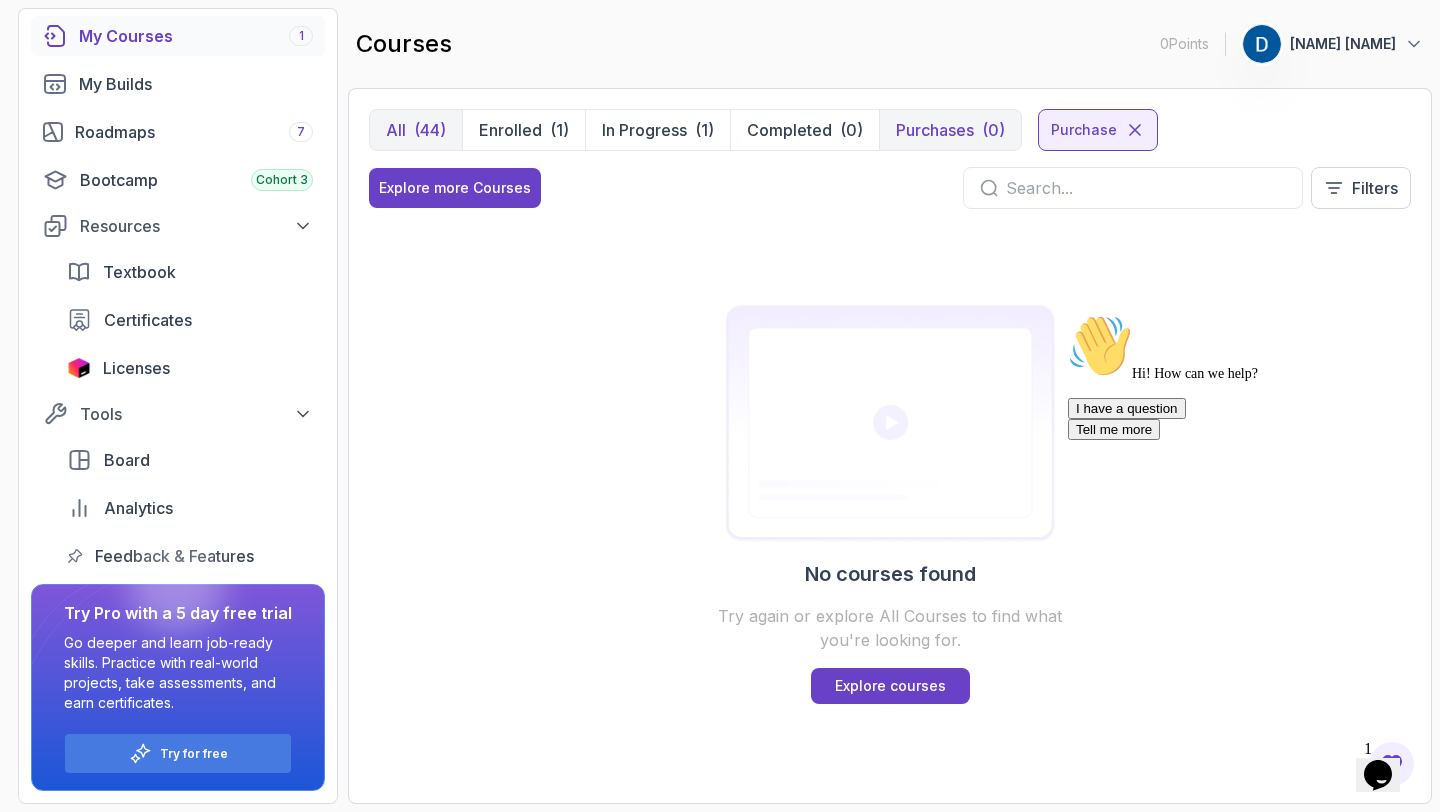 click on "(44)" at bounding box center [430, 130] 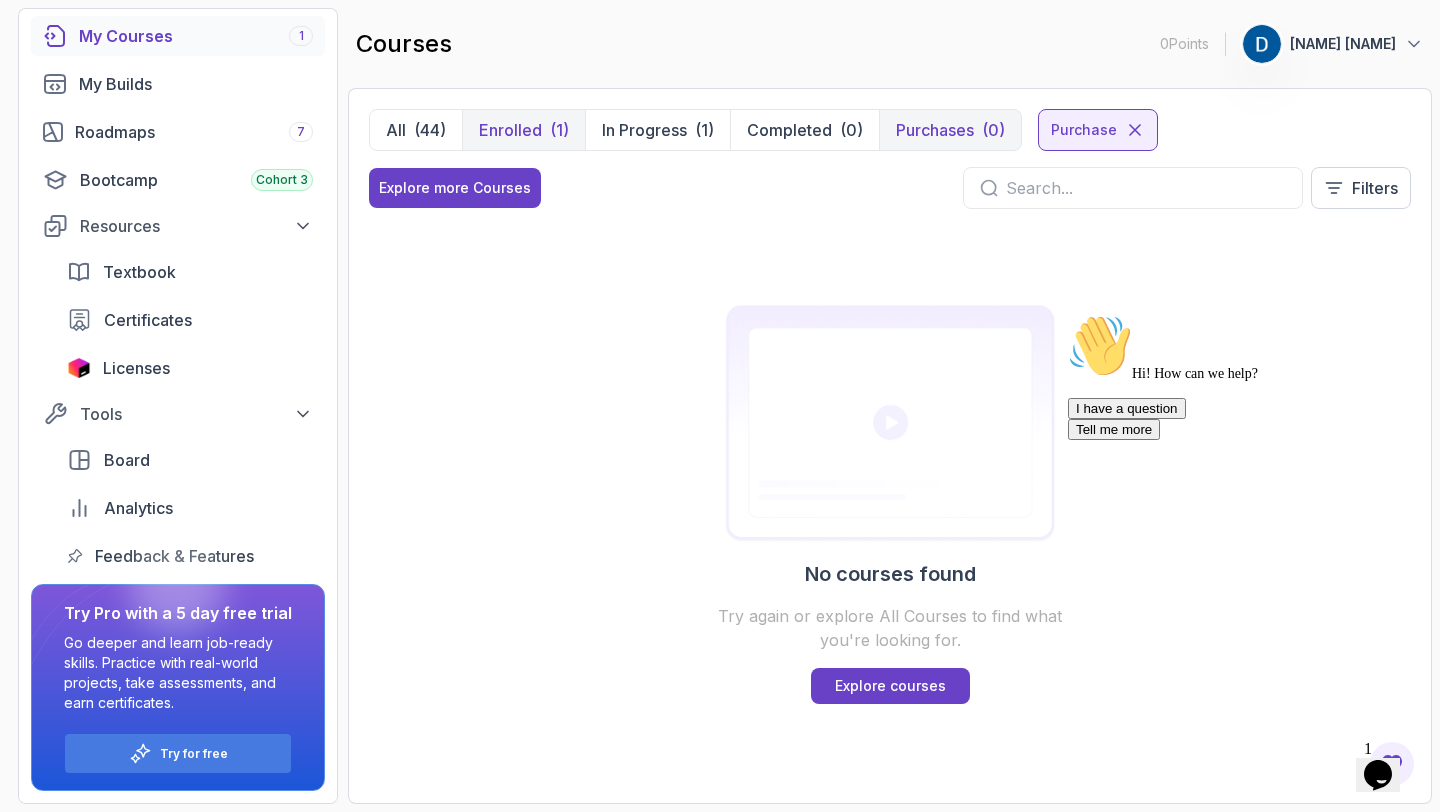 click on "Enrolled" at bounding box center (510, 130) 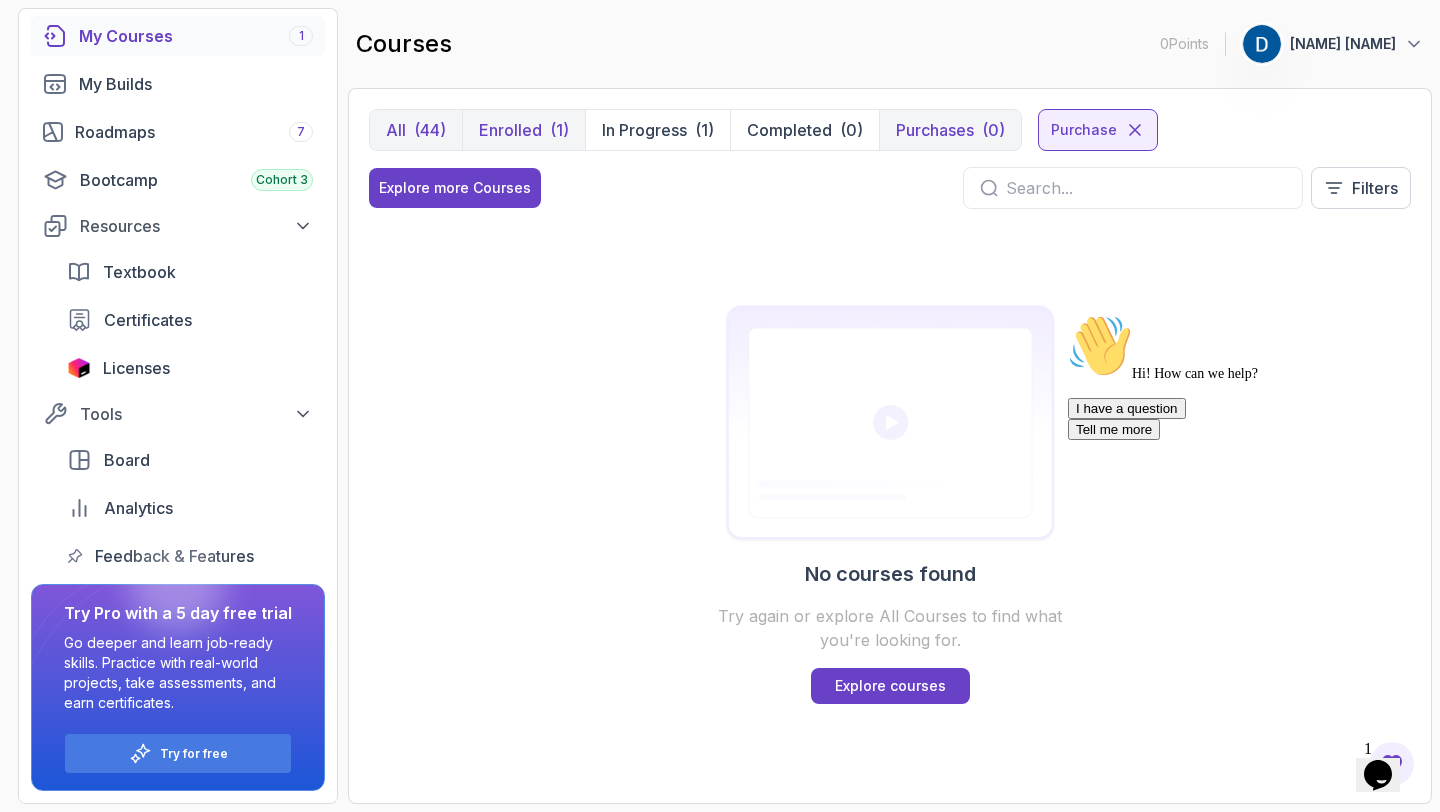 click on "(44)" at bounding box center [430, 130] 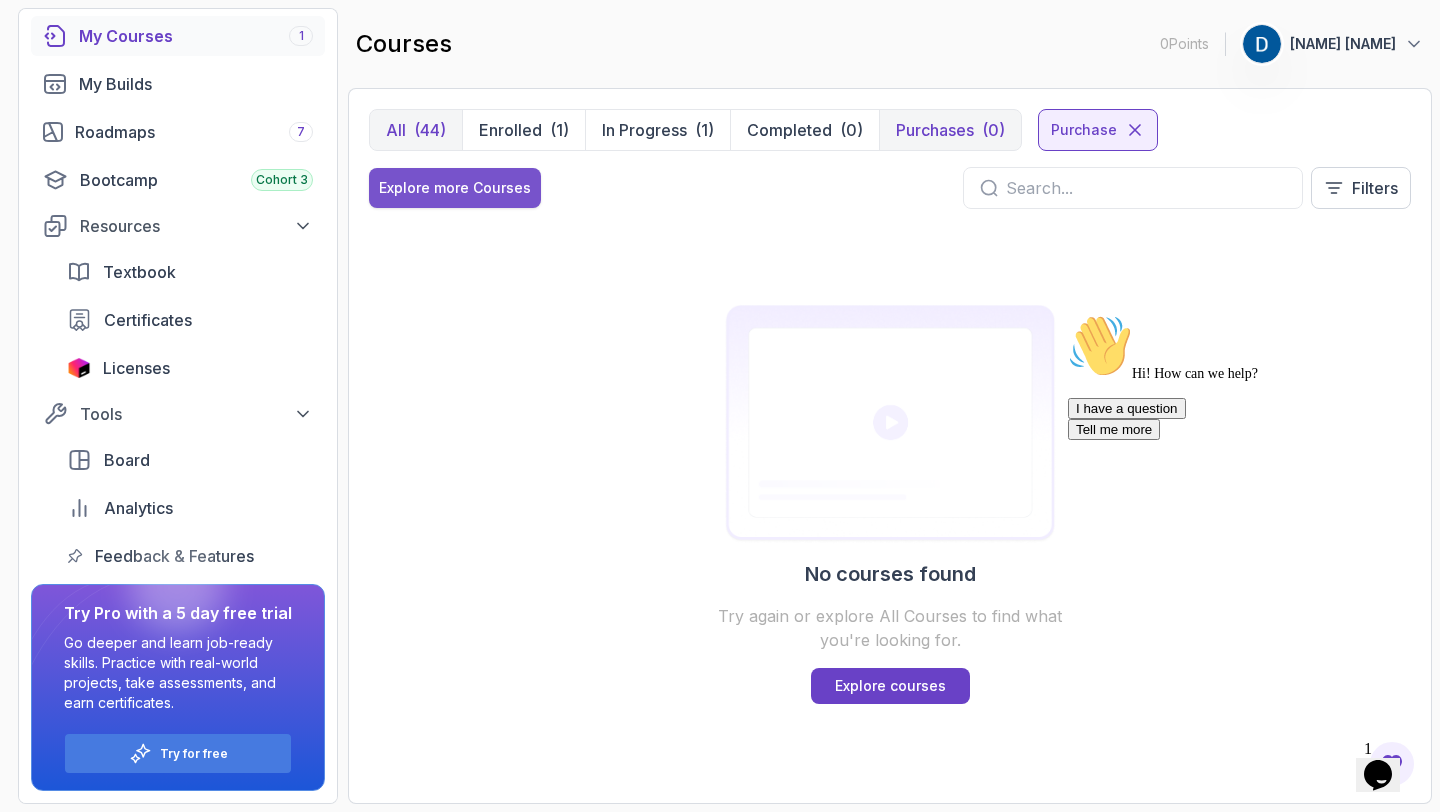 click on "Explore more Courses" at bounding box center (455, 188) 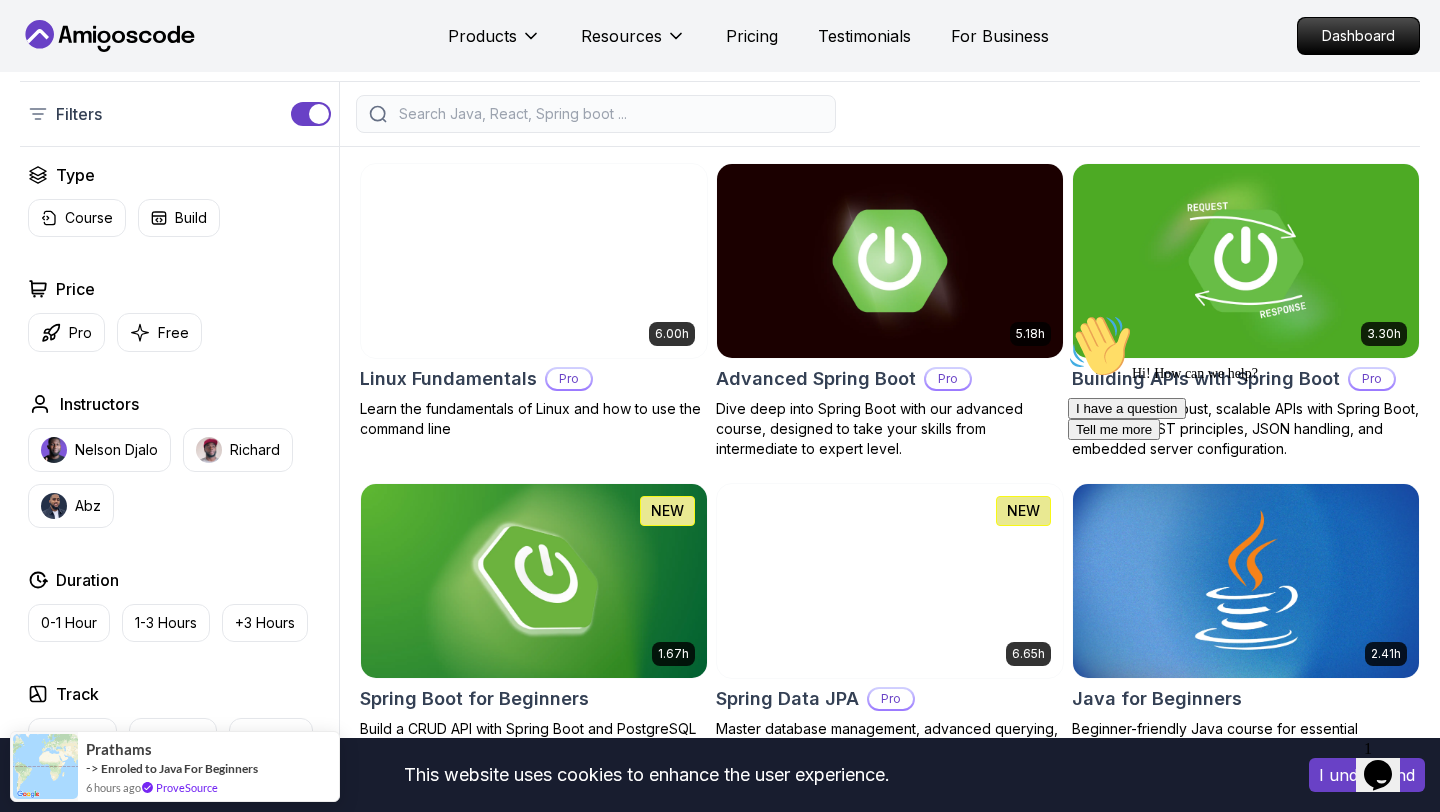 scroll, scrollTop: 473, scrollLeft: 0, axis: vertical 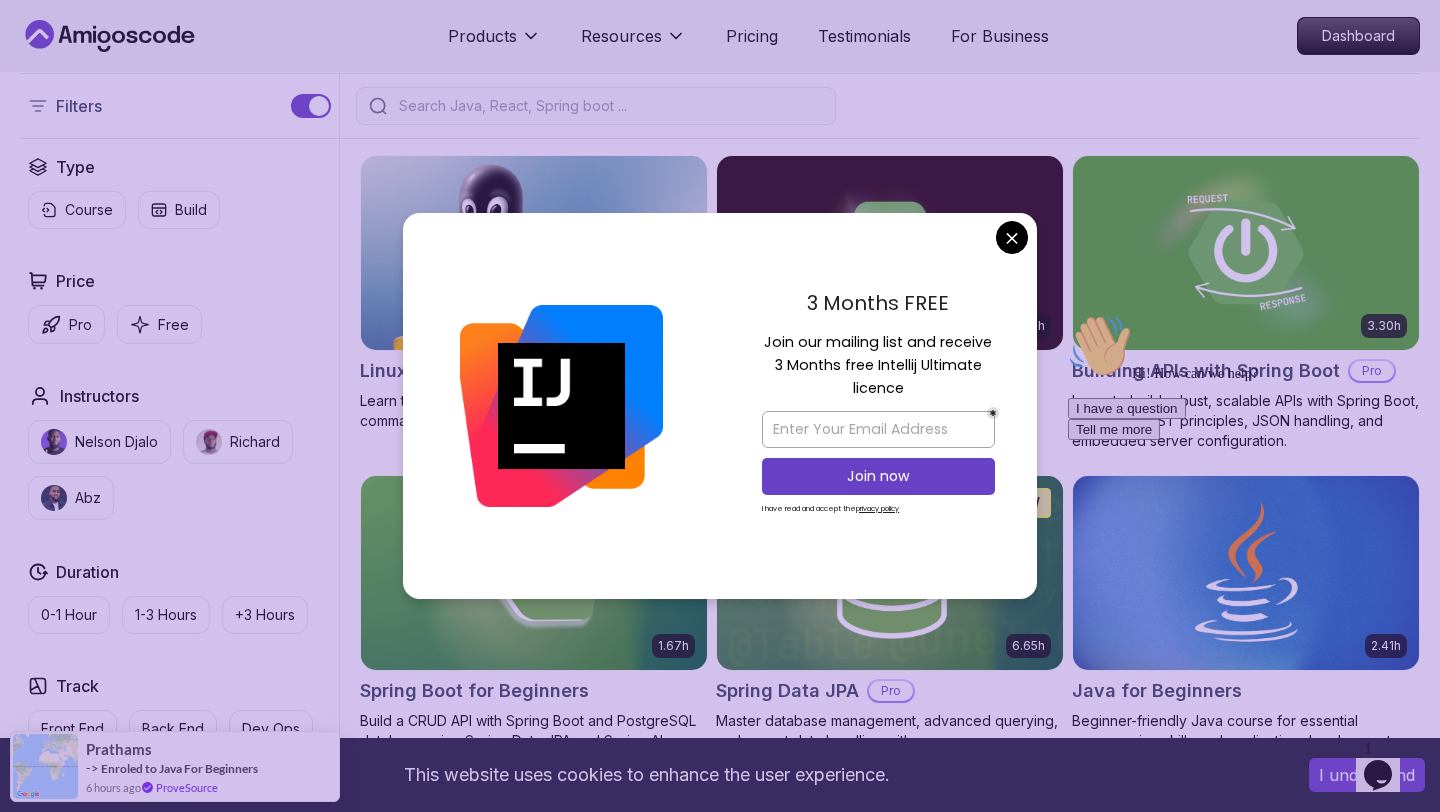 click on "This website uses cookies to enhance the user experience. I understand Products Resources Pricing Testimonials For Business Dashboard Products Resources Pricing Testimonials For Business Dashboard All Courses Learn Java, Spring Boot, DevOps & More with Amigoscode Premium Courses Master in-demand skills like Java, Spring Boot, DevOps, React, and more through hands-on, expert-led courses. Advance your software development career with real-world projects and practical learning. Filters Filters Type Course Build Price Pro Free Instructors Nelson Djalo Richard Abz Duration 0-1 Hour 1-3 Hours +3 Hours Track Front End Back End Dev Ops Full Stack Level Junior Mid-level Senior 6.00h Linux Fundamentals Pro Learn the fundamentals of Linux and how to use the command line 5.18h Advanced Spring Boot Pro Dive deep into Spring Boot with our advanced course, designed to take your skills from intermediate to expert level. 3.30h Building APIs with Spring Boot Pro 1.67h NEW Spring Boot for Beginners 6.65h NEW Spring Data JPA Pro" at bounding box center [720, 4502] 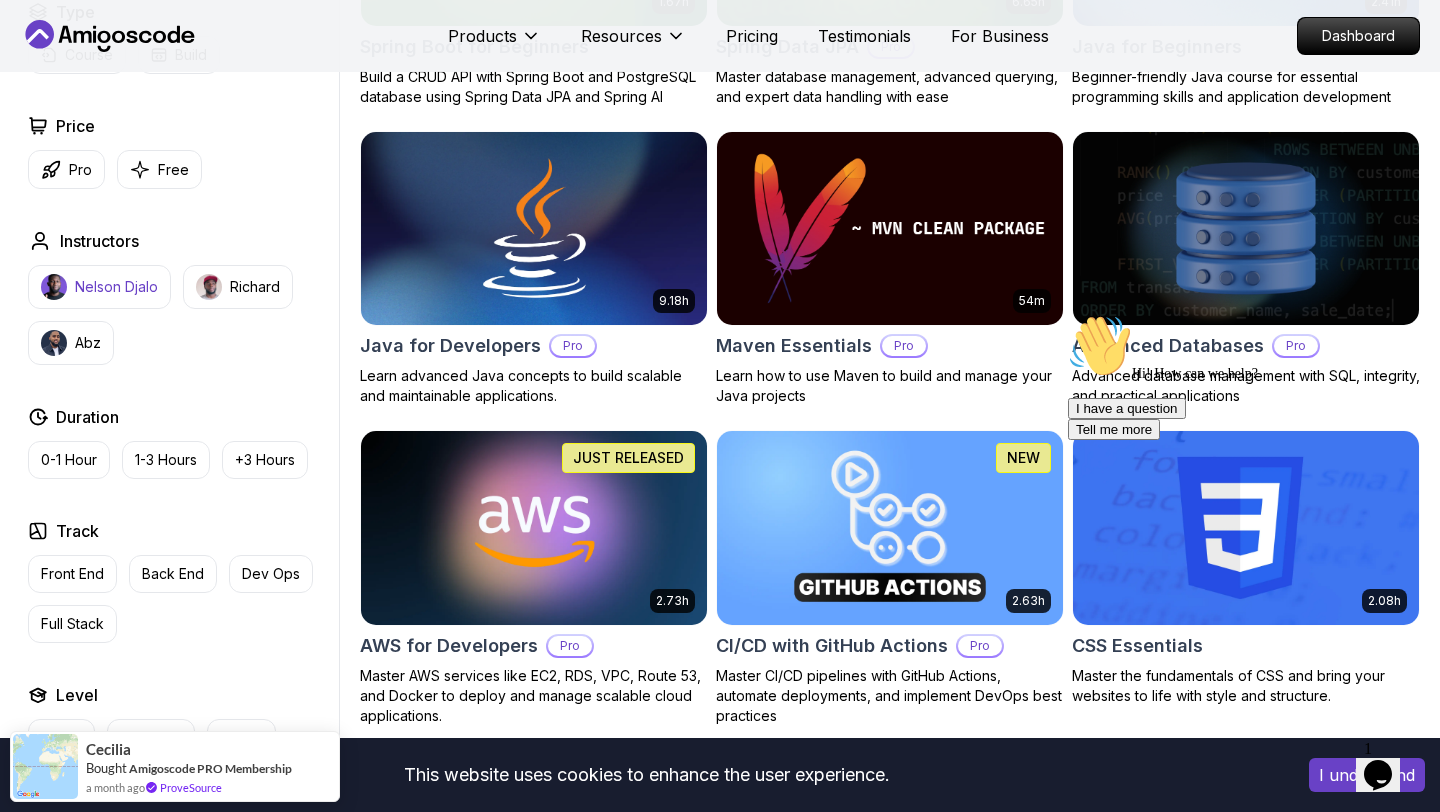 scroll, scrollTop: 1119, scrollLeft: 0, axis: vertical 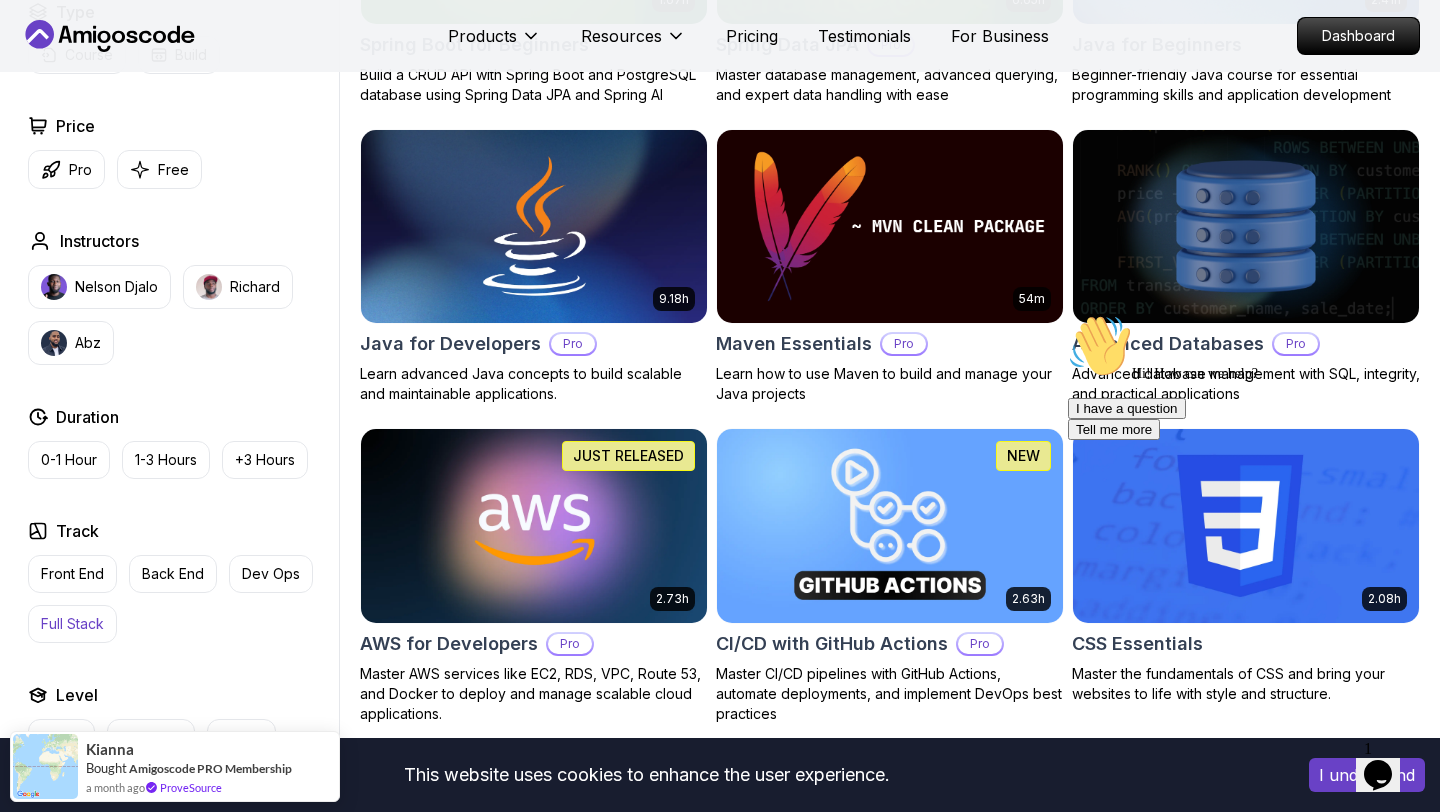 click on "Full Stack" at bounding box center (72, 624) 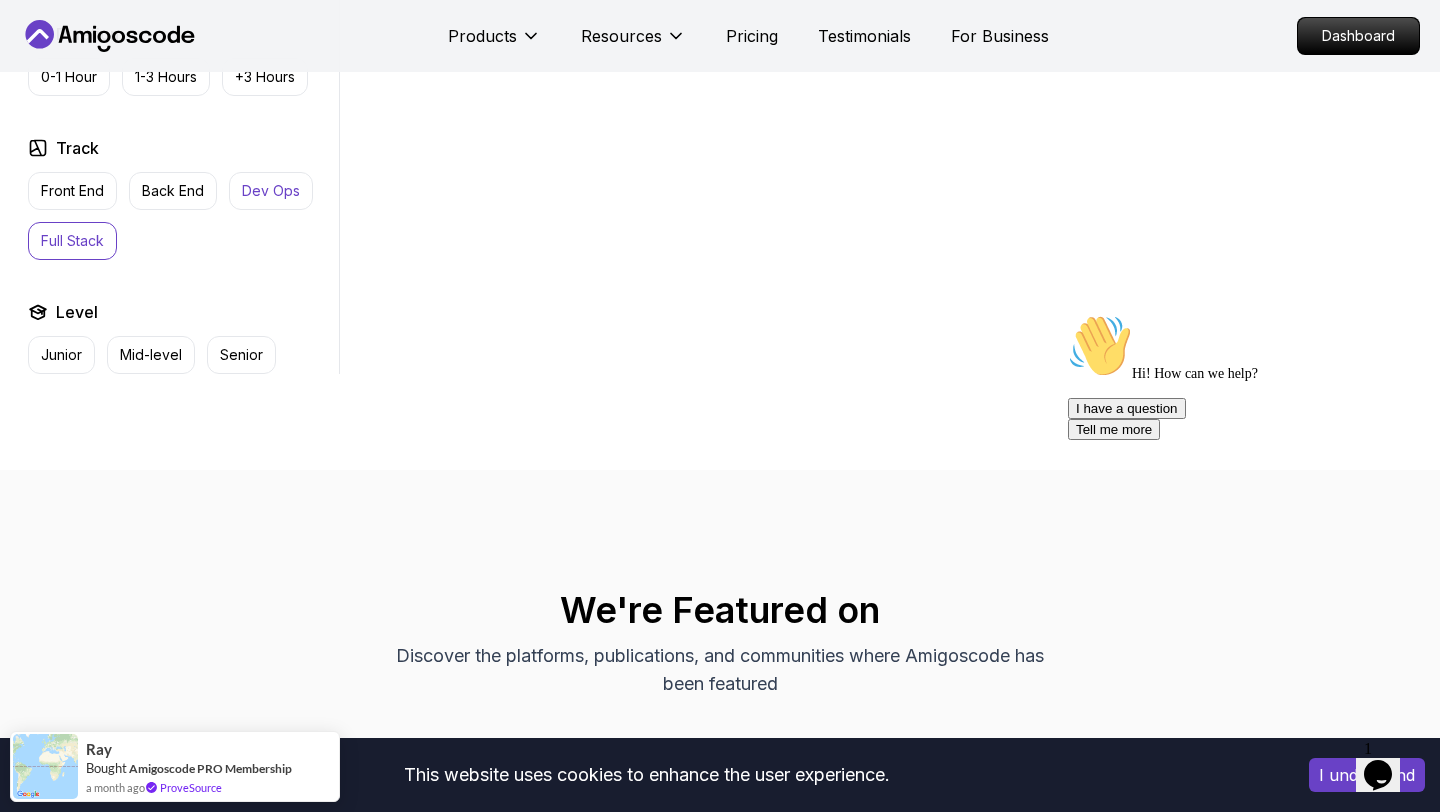 click on "Dev Ops" at bounding box center (271, 191) 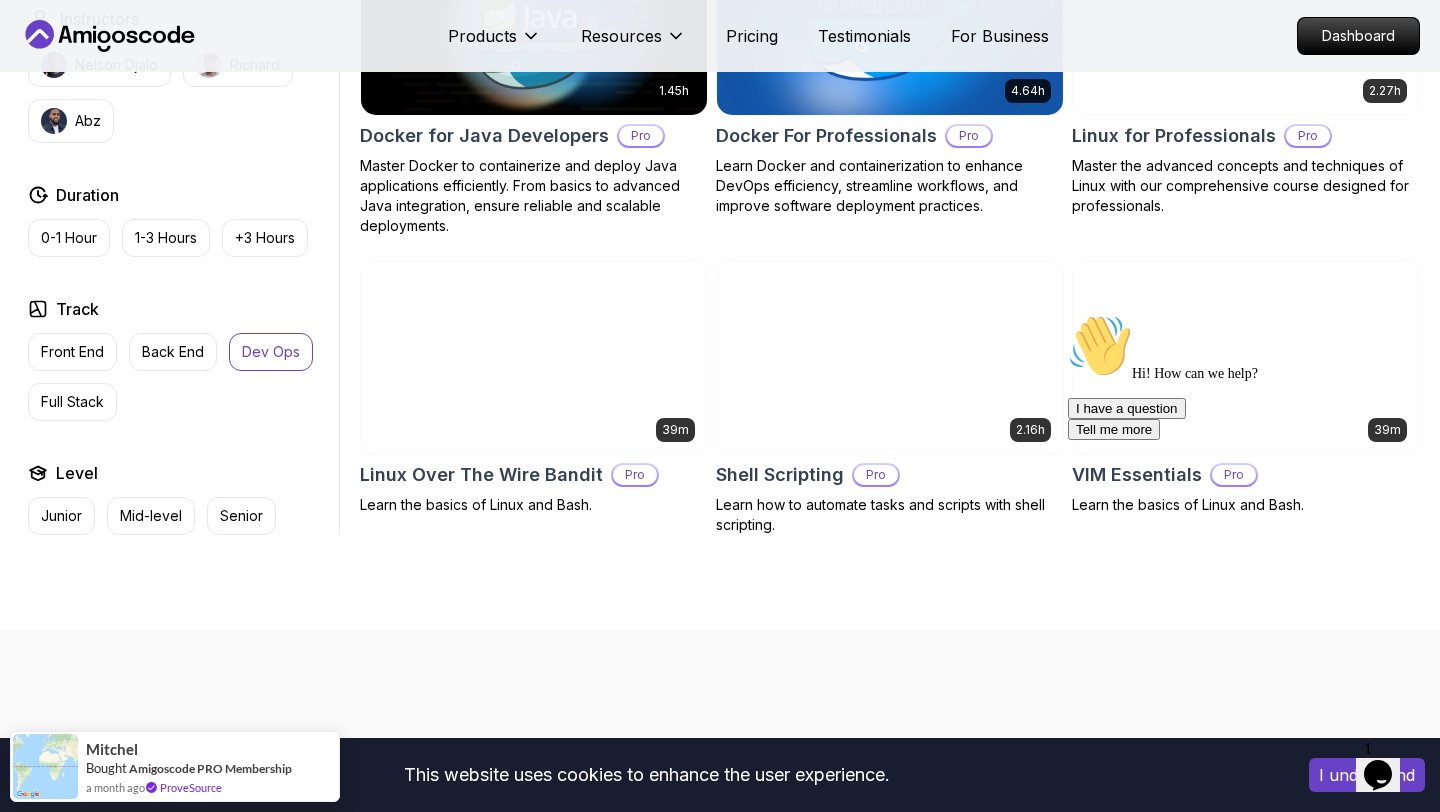 scroll, scrollTop: 1032, scrollLeft: 0, axis: vertical 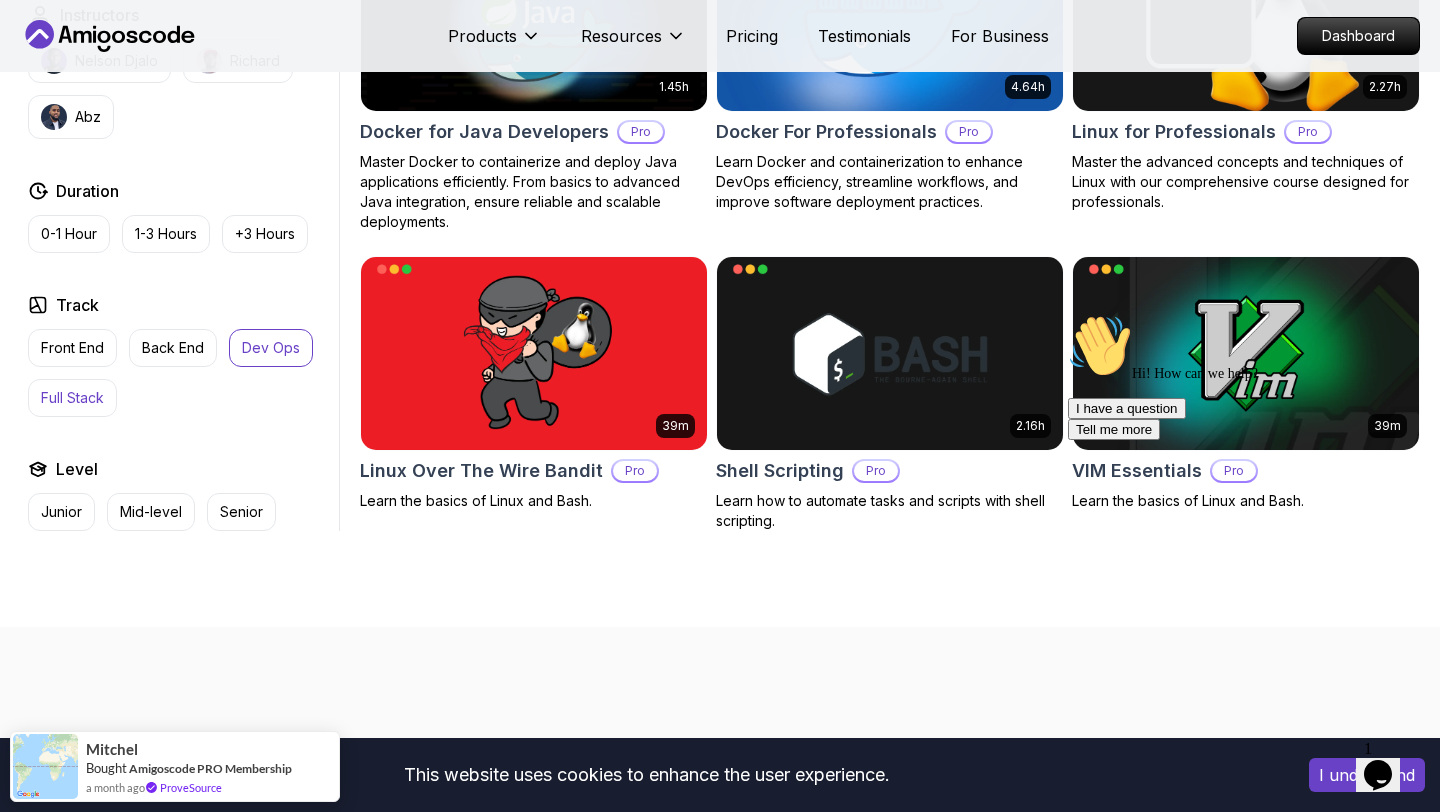 click on "Full Stack" at bounding box center [72, 398] 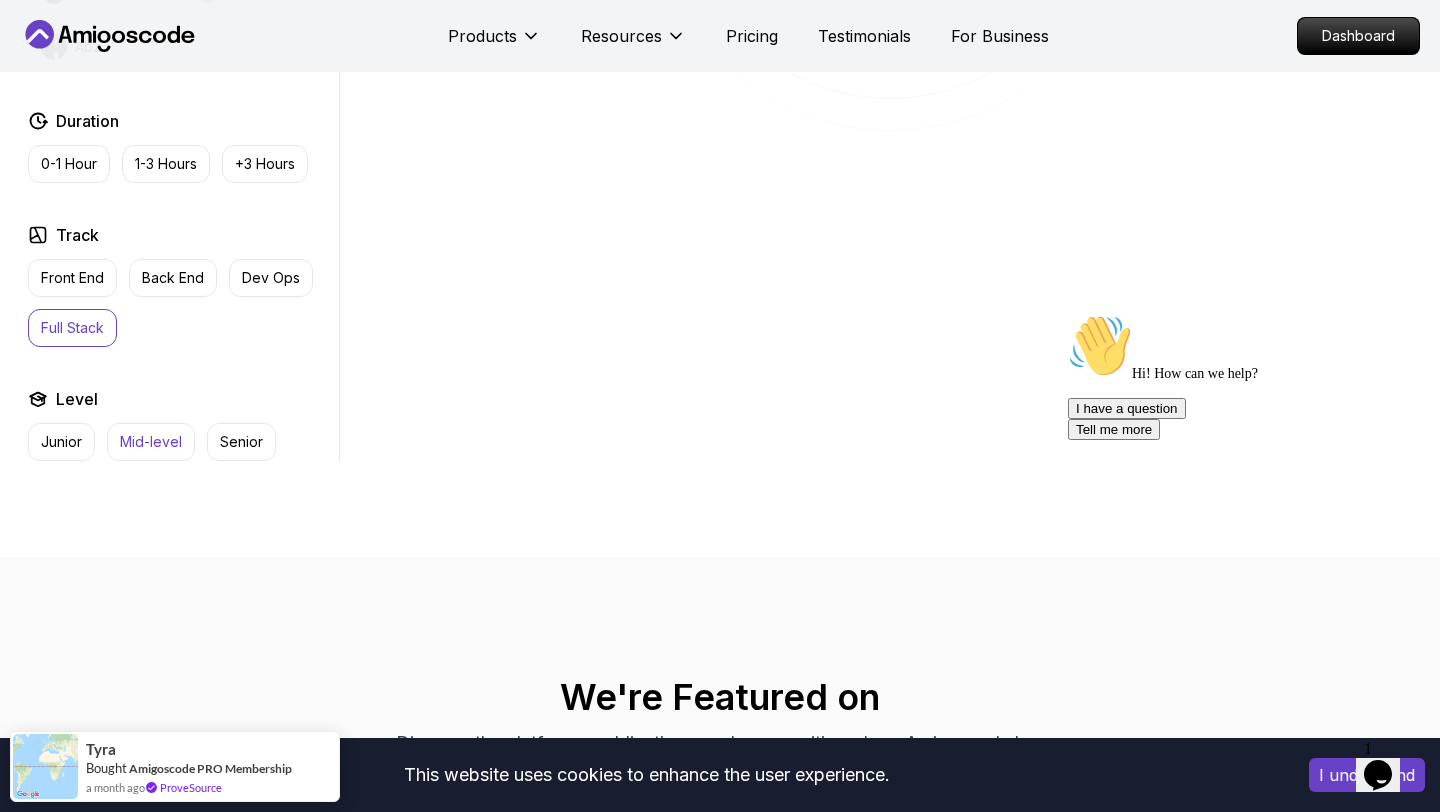 click on "Mid-level" at bounding box center [151, 442] 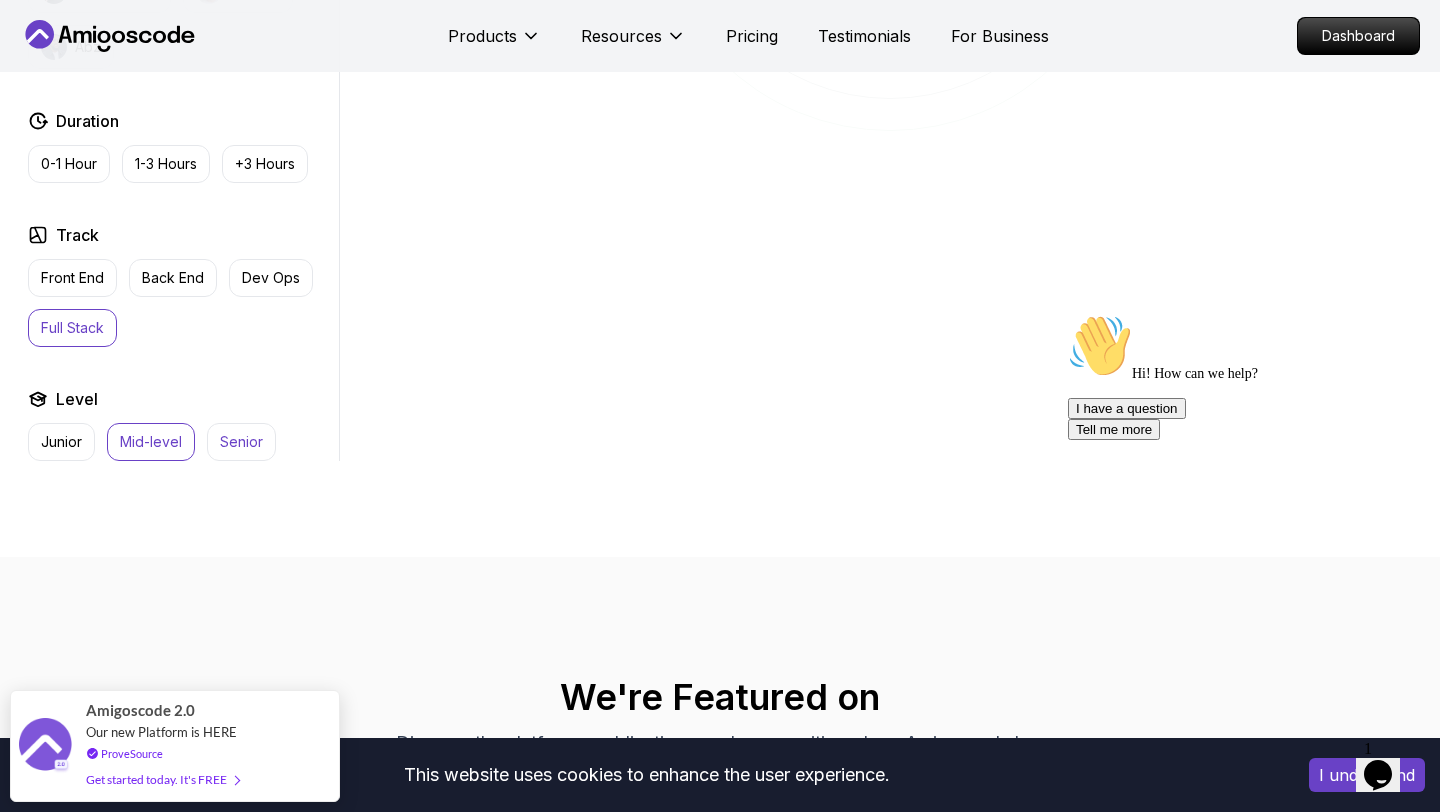 click on "Senior" at bounding box center (241, 442) 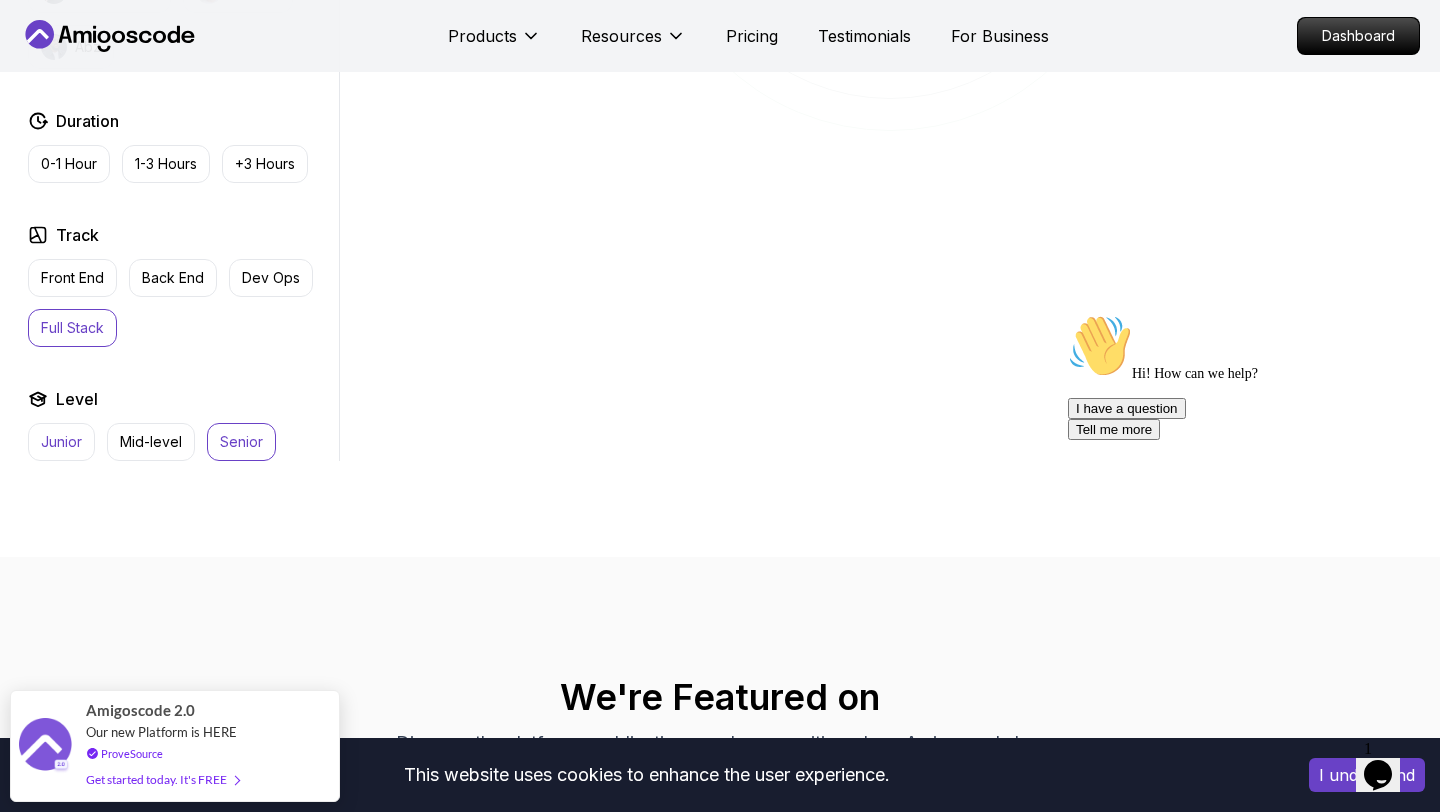 click on "Junior" at bounding box center (61, 442) 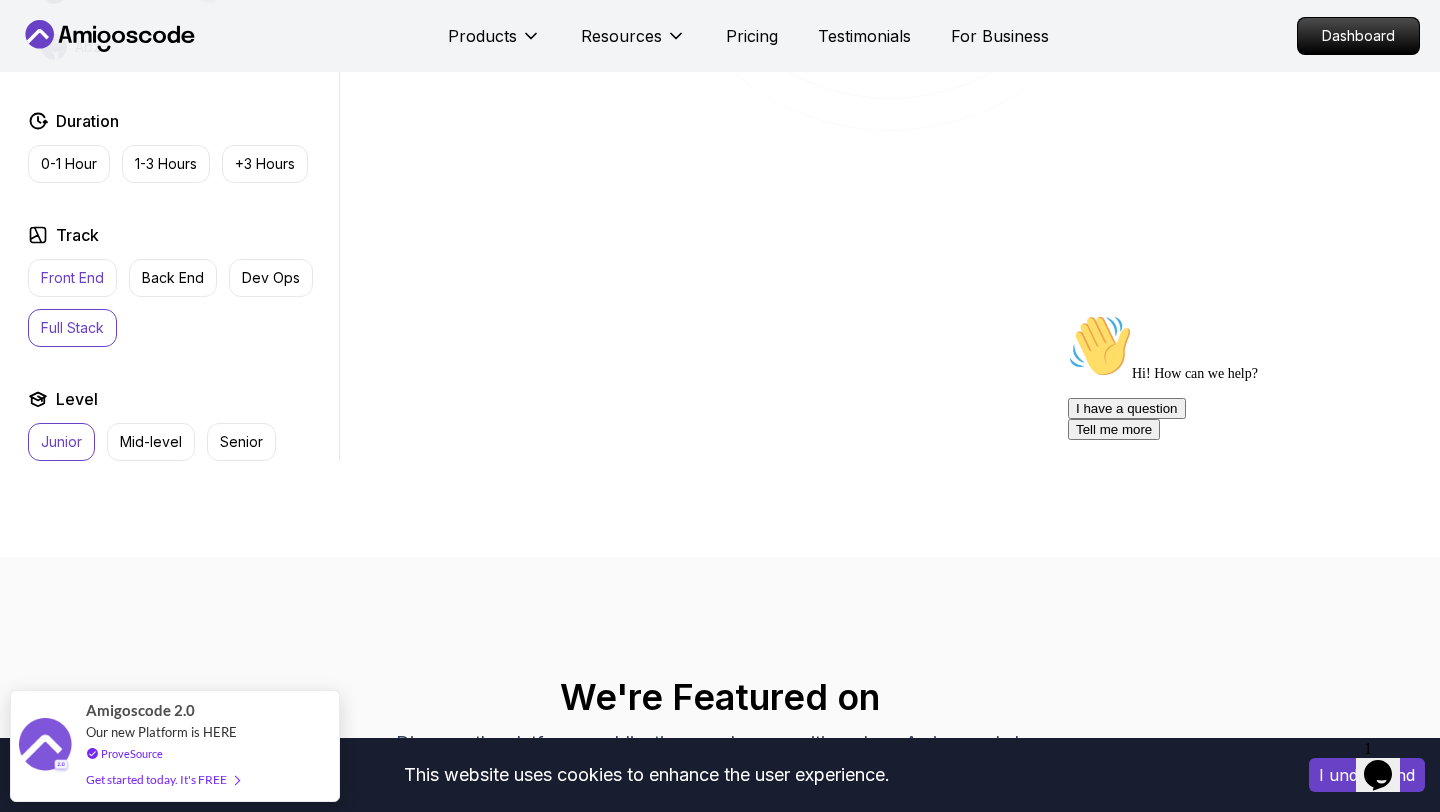 click on "Front End" at bounding box center [72, 278] 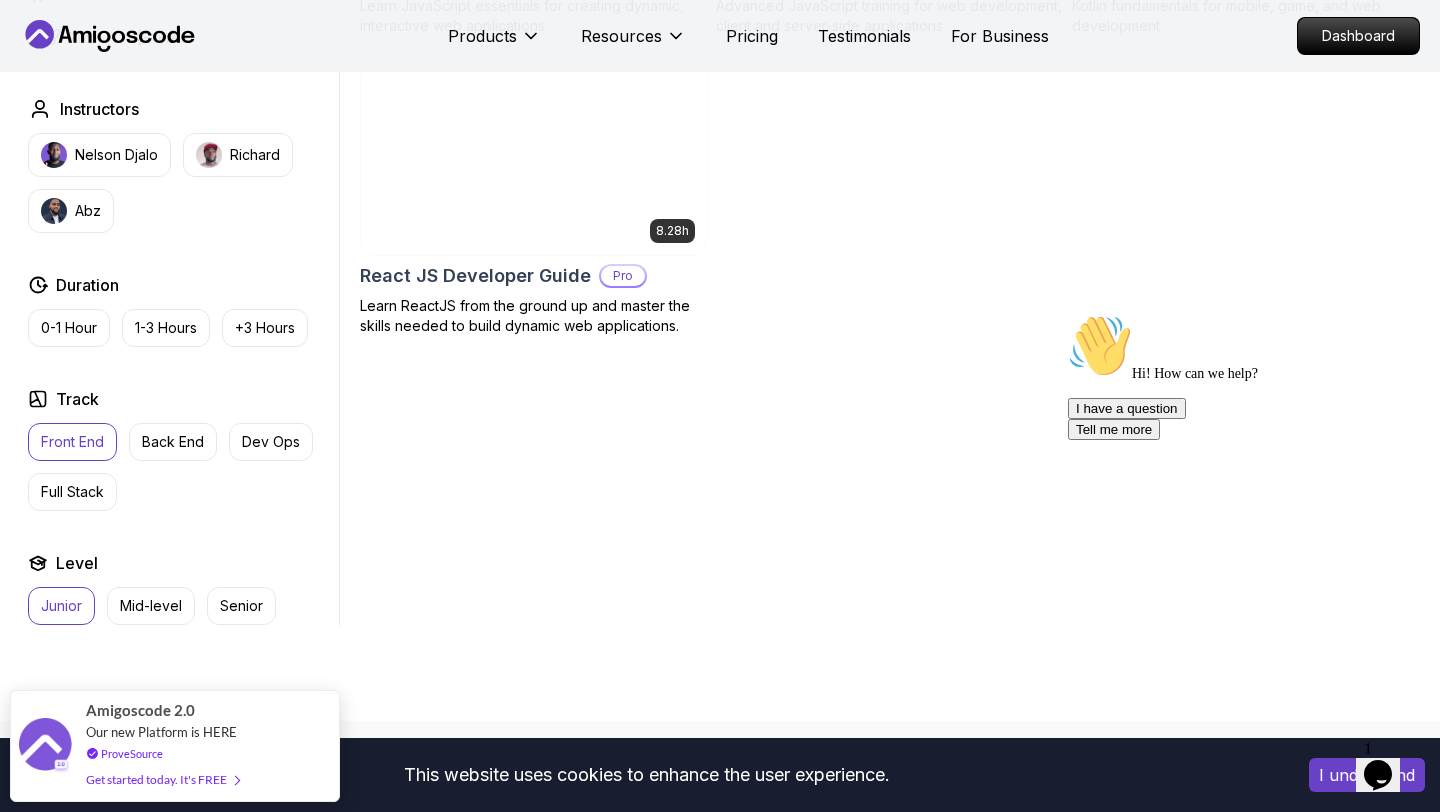 scroll, scrollTop: 866, scrollLeft: 0, axis: vertical 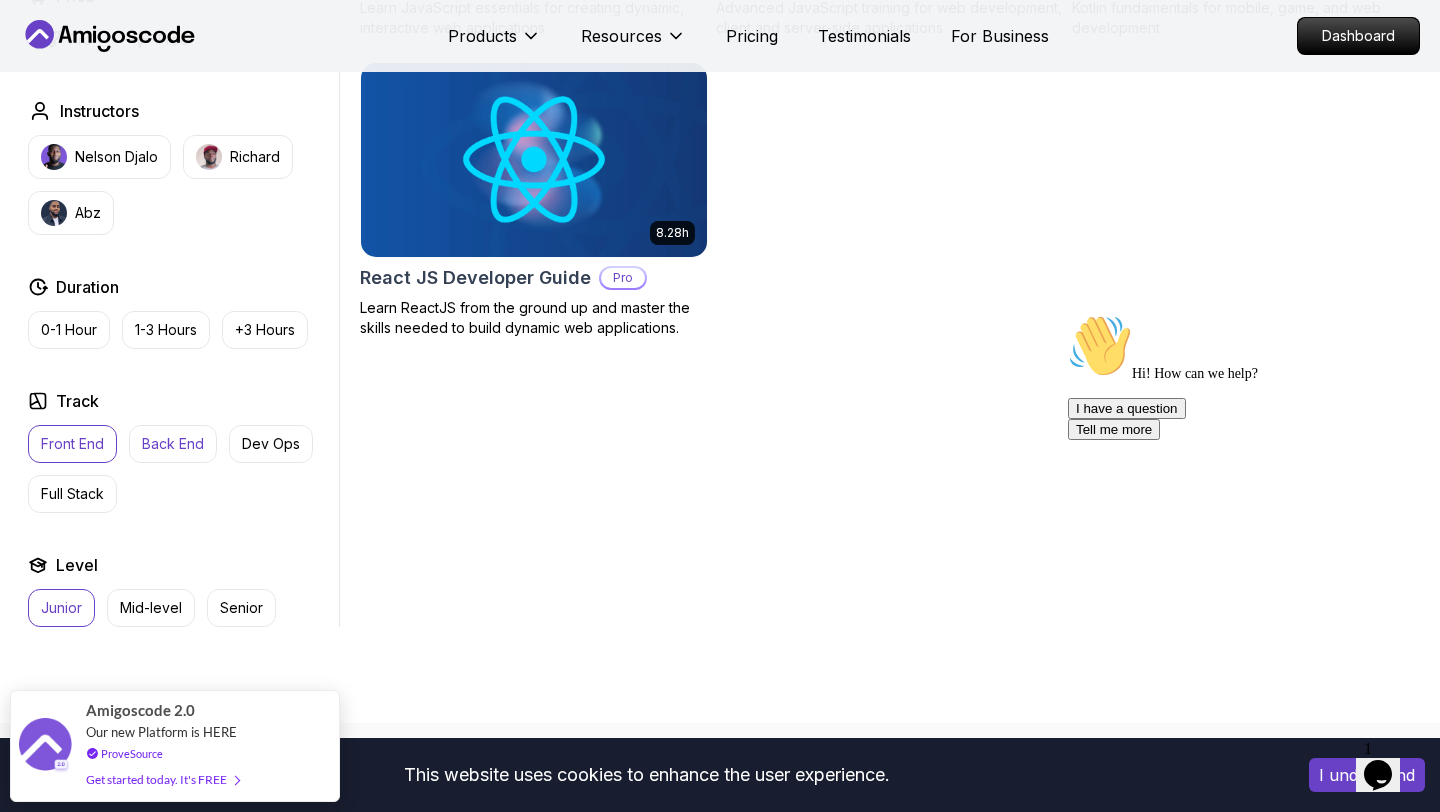 click on "Back End" at bounding box center [173, 444] 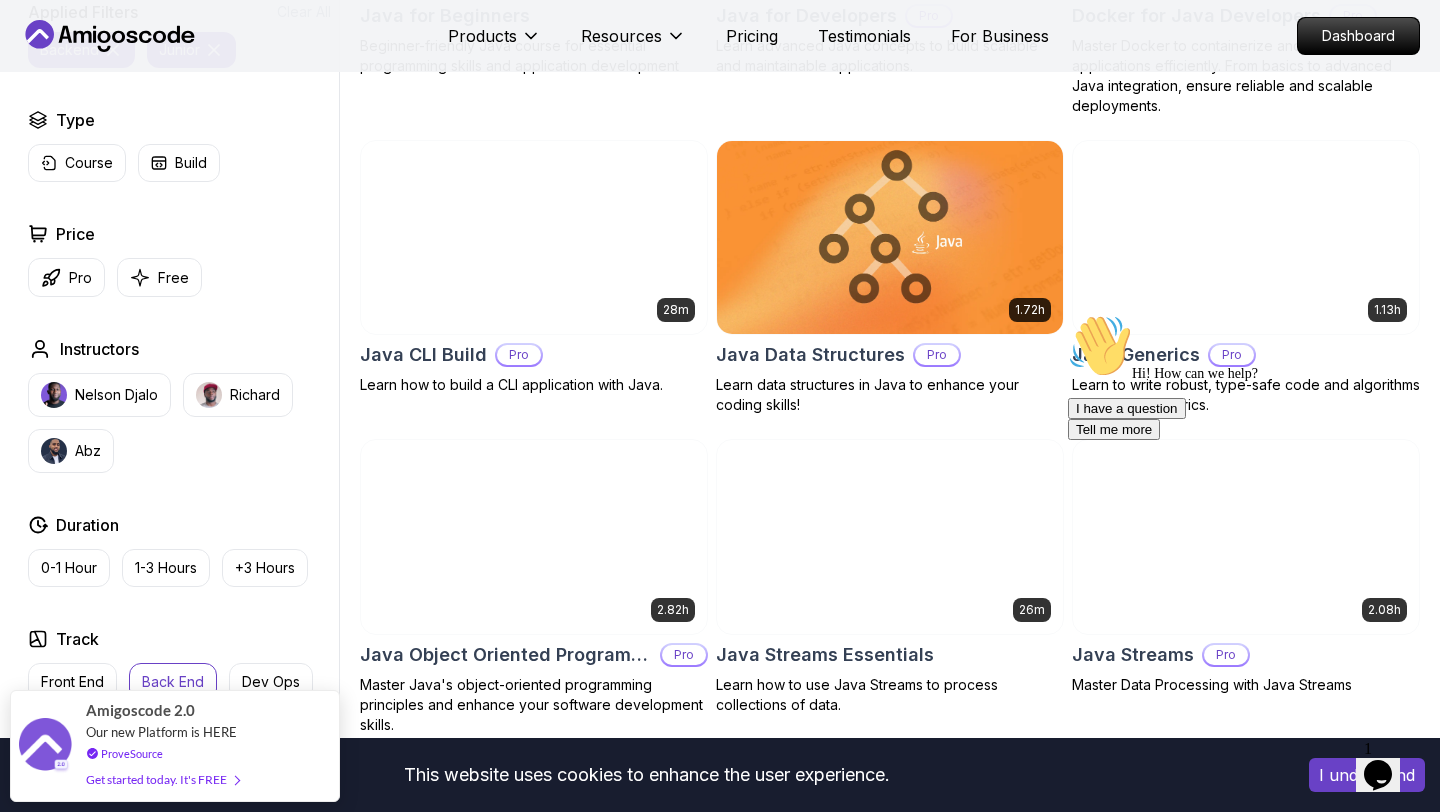 scroll, scrollTop: 1147, scrollLeft: 0, axis: vertical 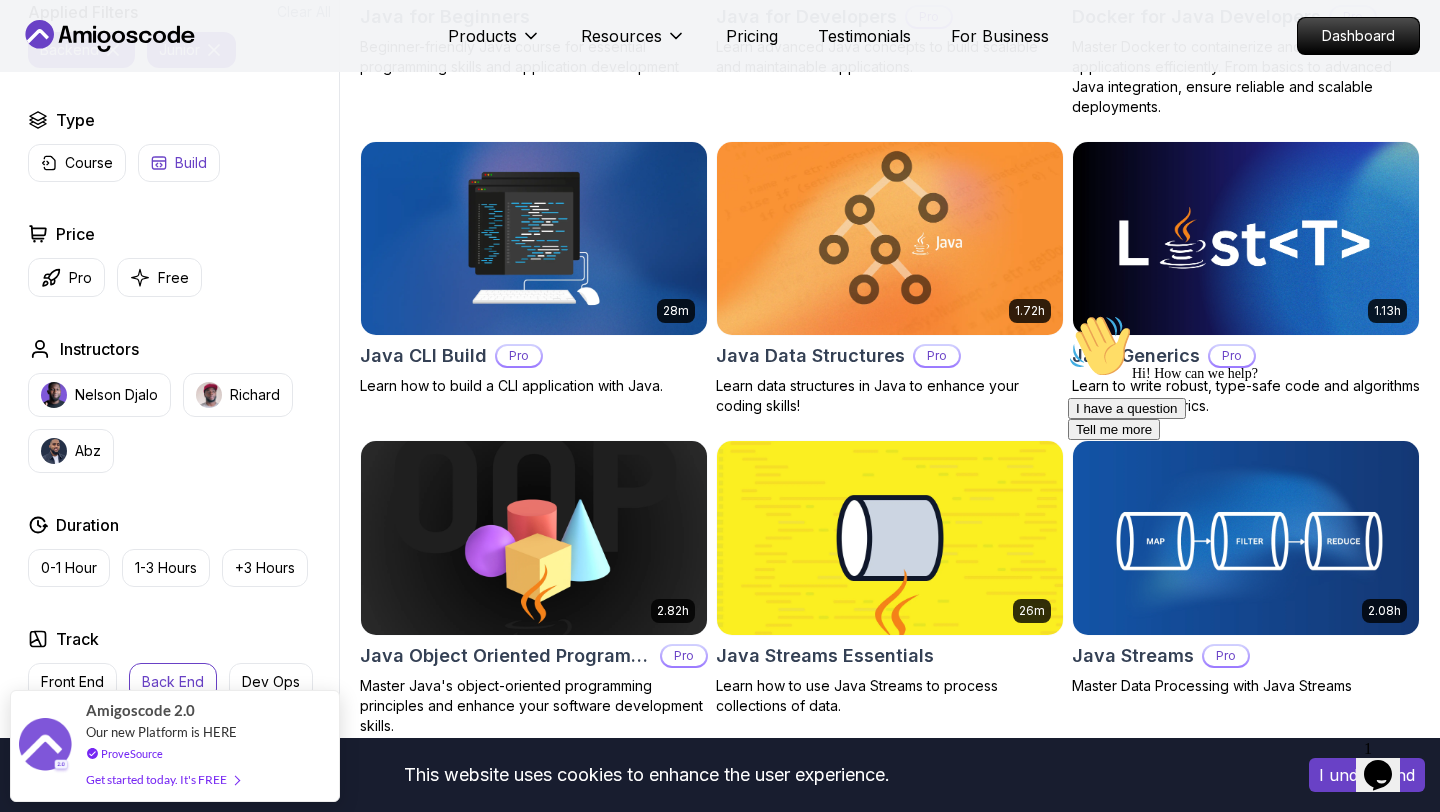click on "Build" at bounding box center [179, 163] 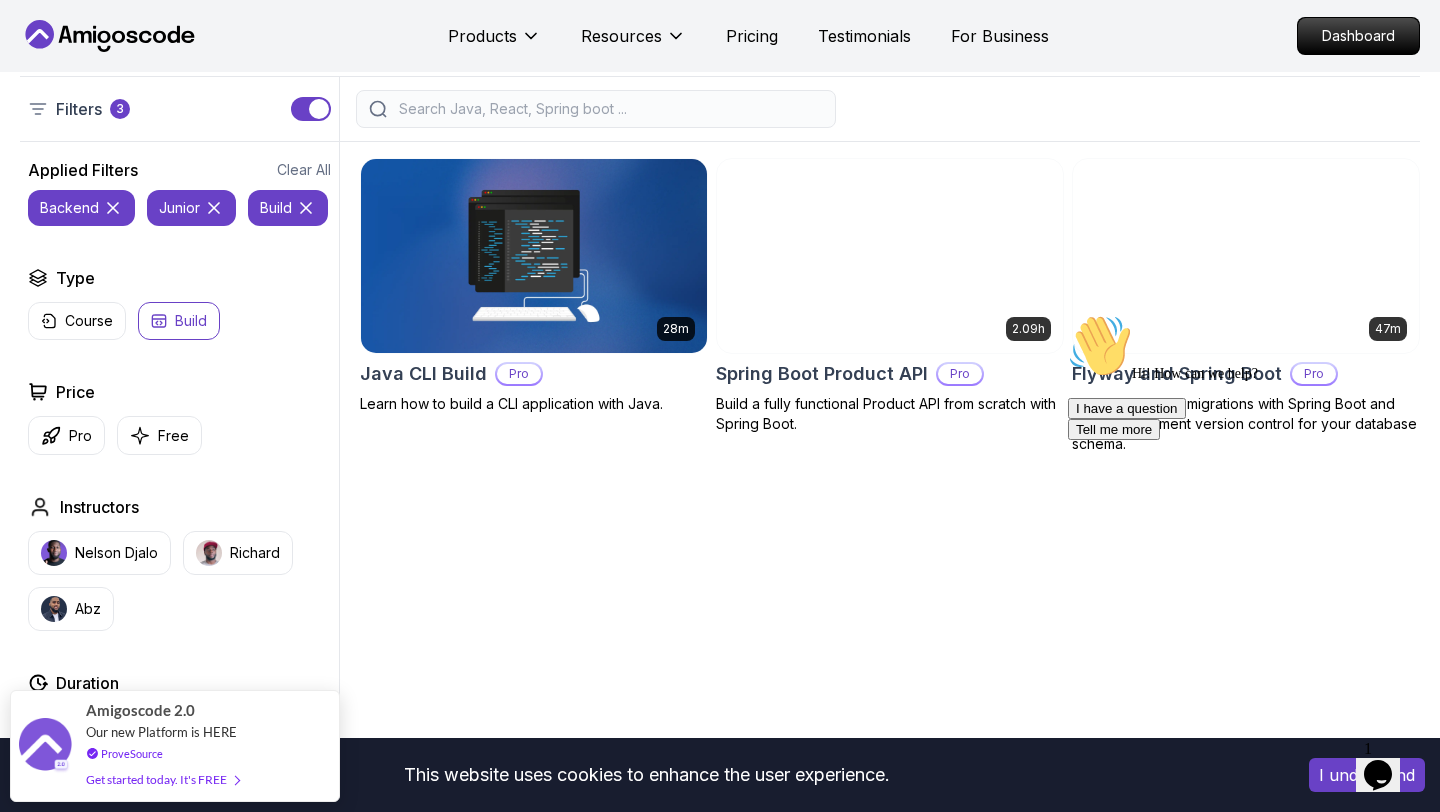scroll, scrollTop: 472, scrollLeft: 0, axis: vertical 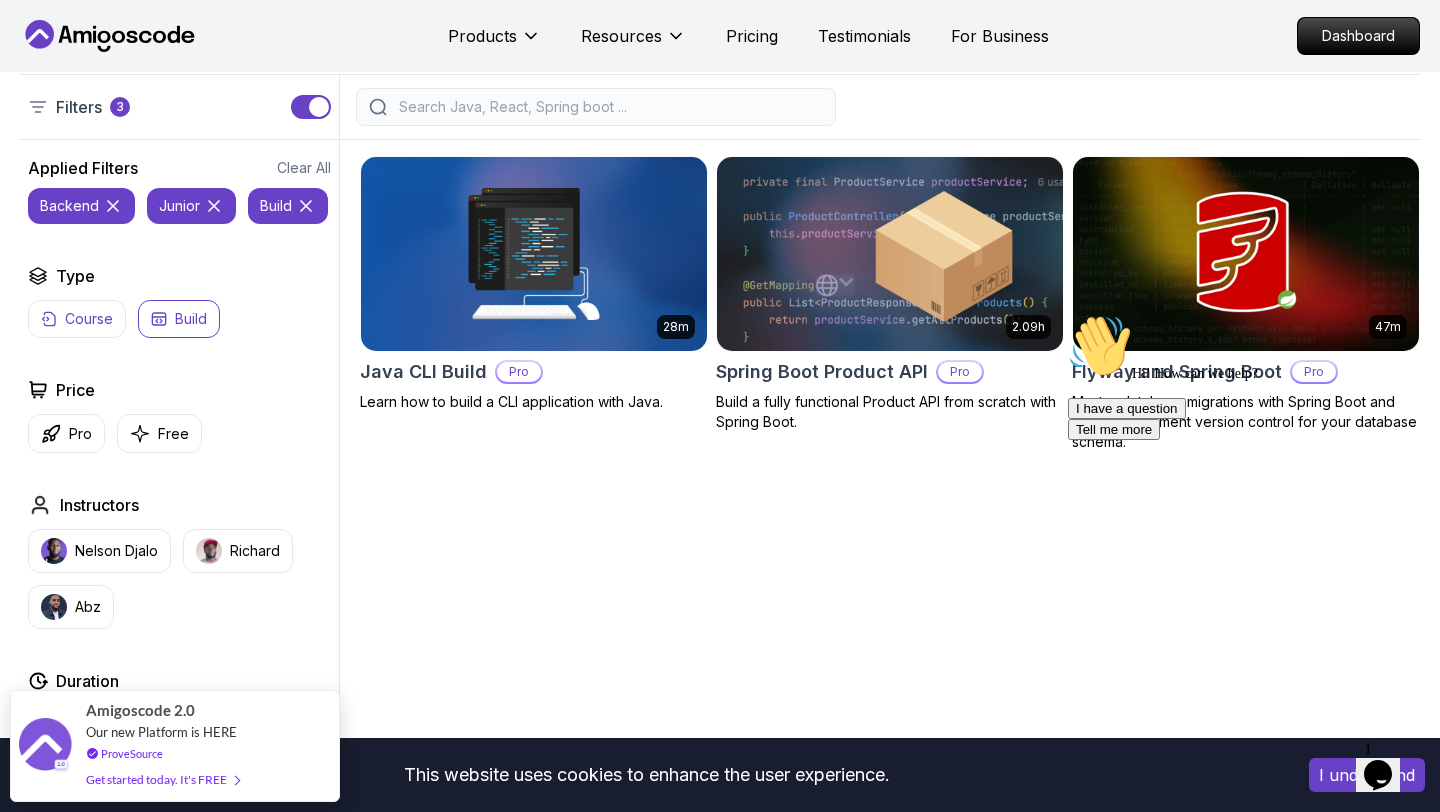 click on "Course" at bounding box center (89, 319) 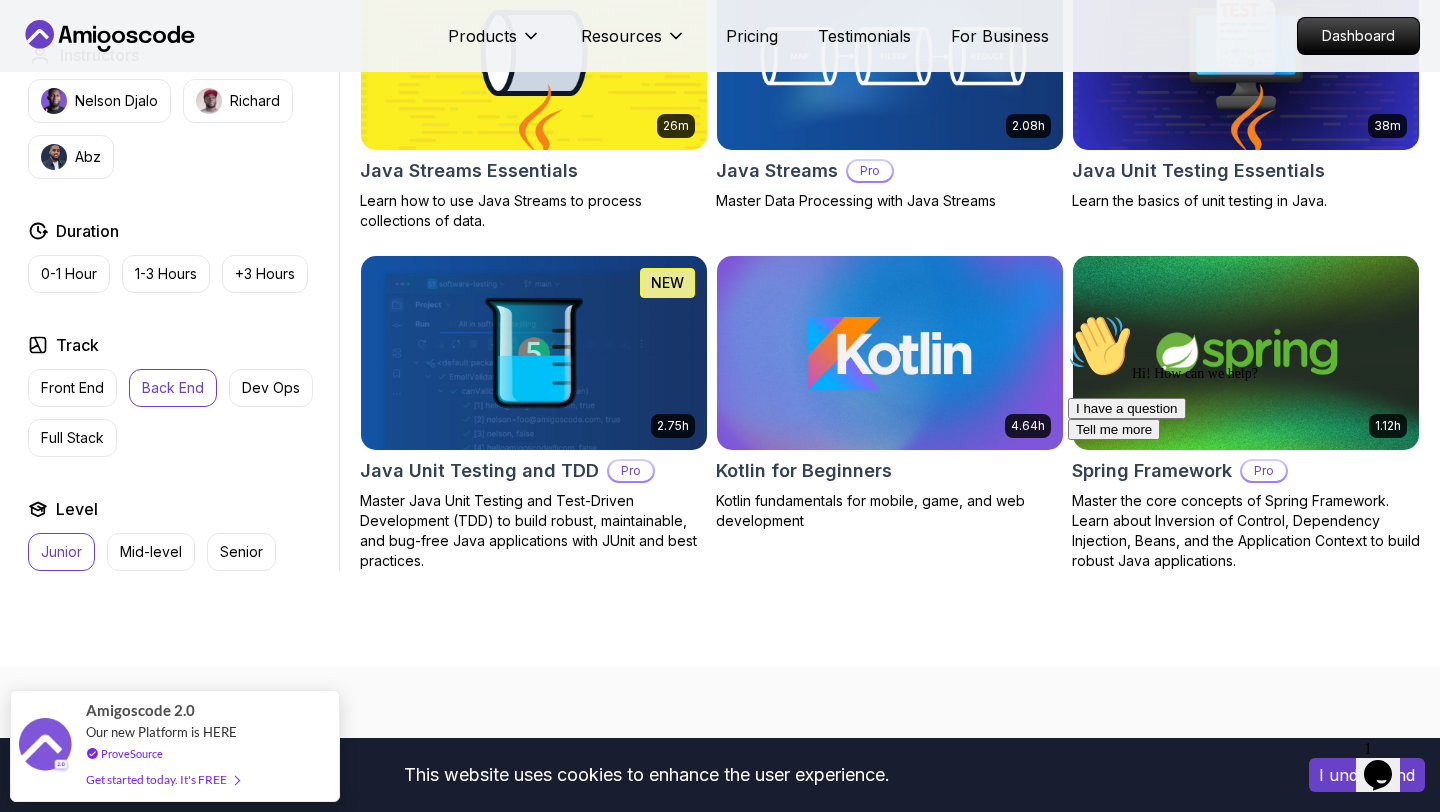 scroll, scrollTop: 1682, scrollLeft: 0, axis: vertical 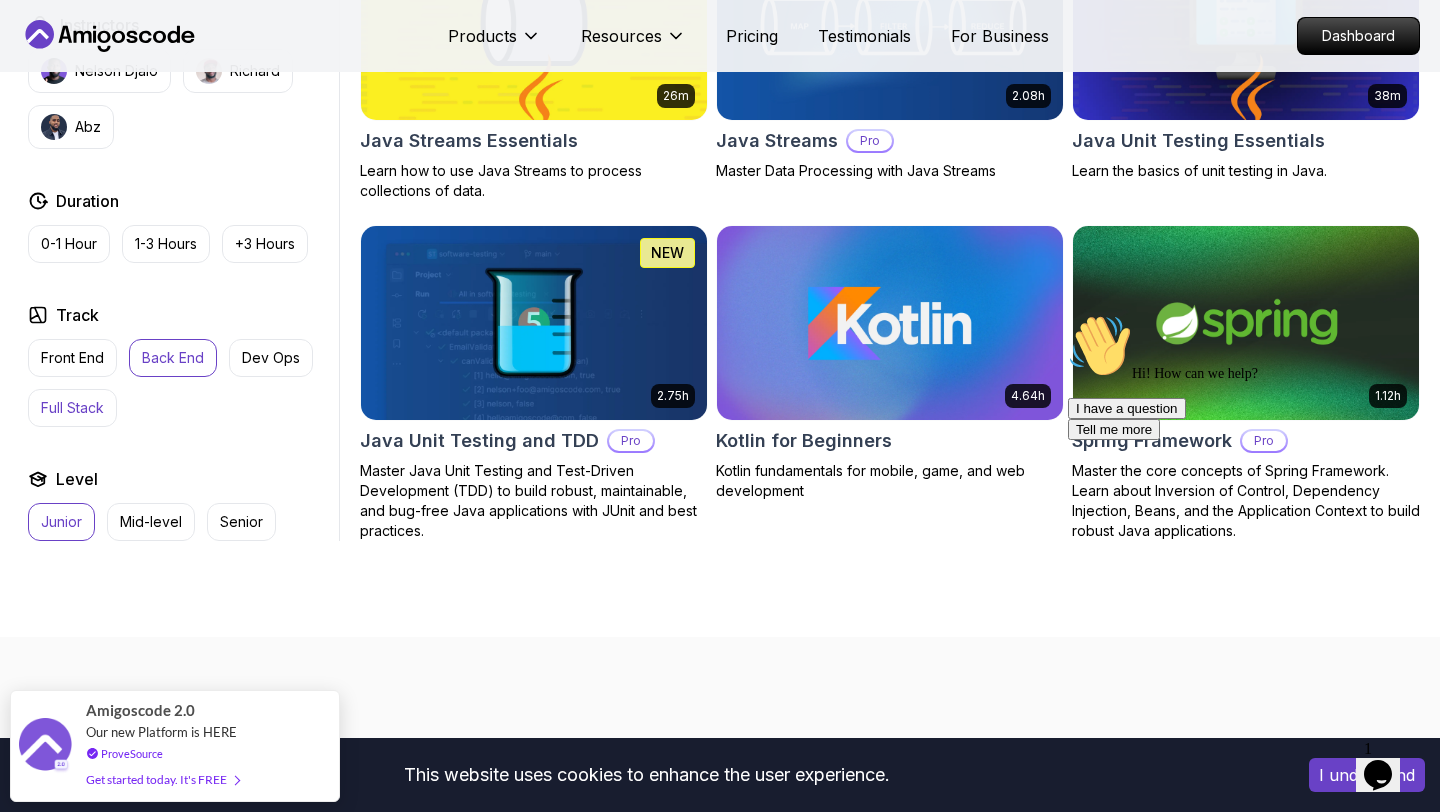 click on "Full Stack" at bounding box center [72, 408] 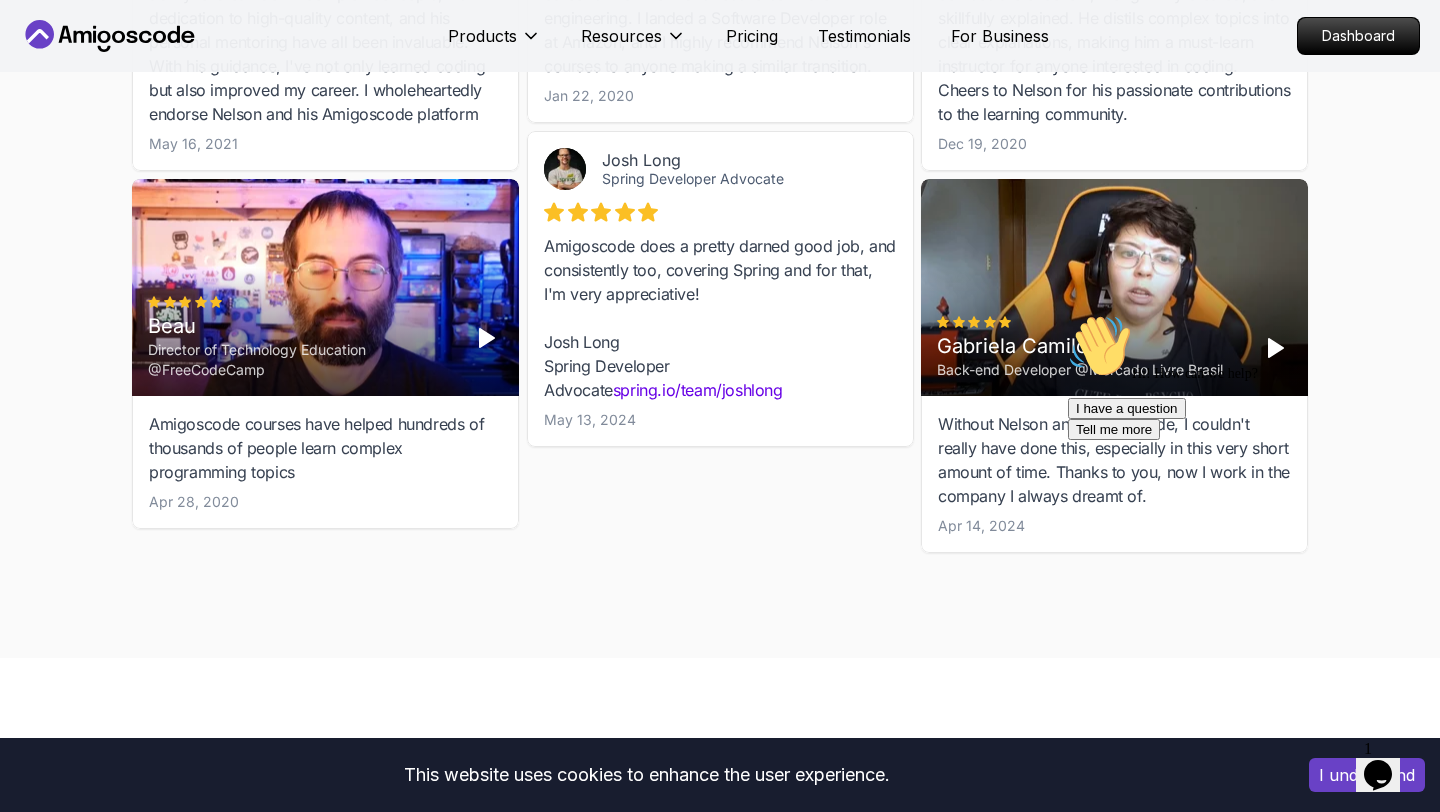 scroll, scrollTop: 2879, scrollLeft: 0, axis: vertical 